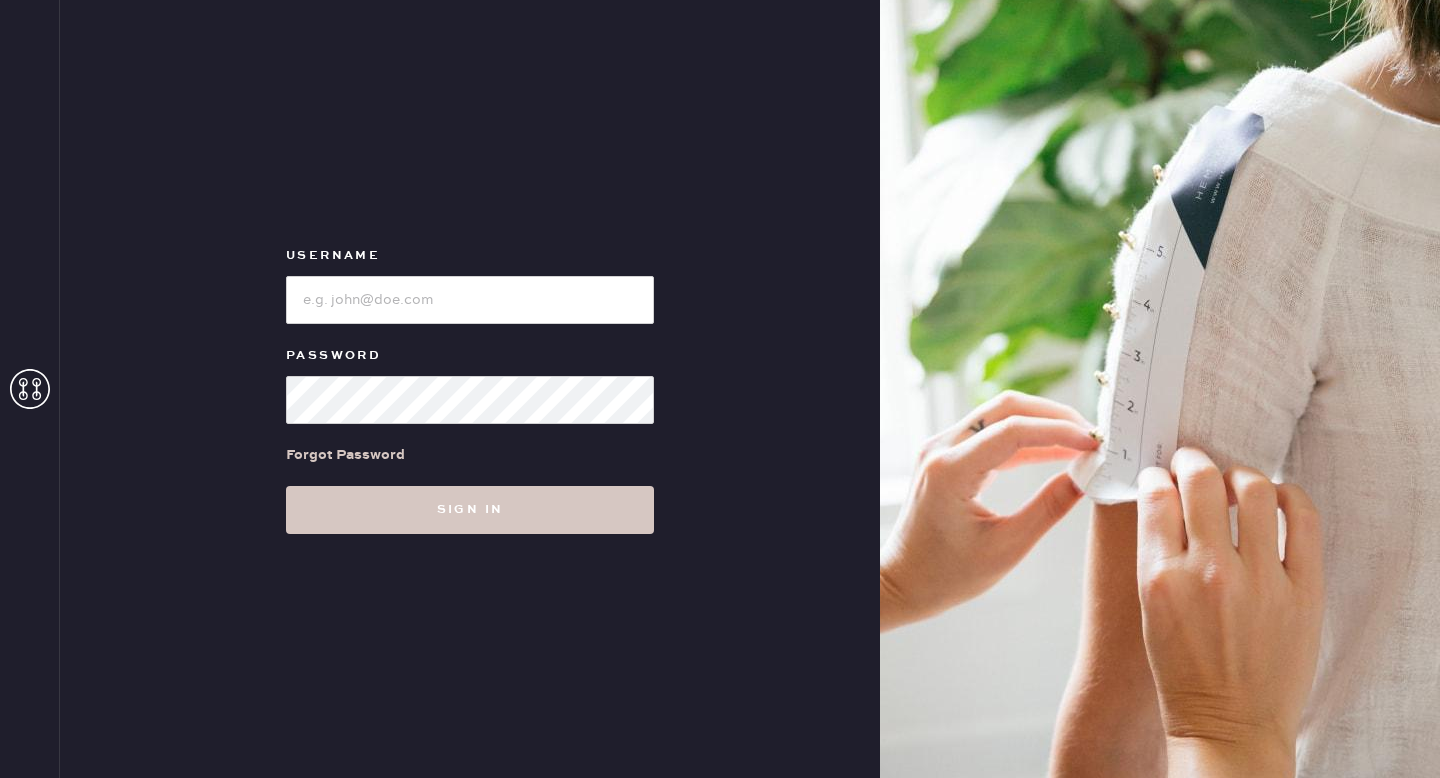 scroll, scrollTop: 0, scrollLeft: 0, axis: both 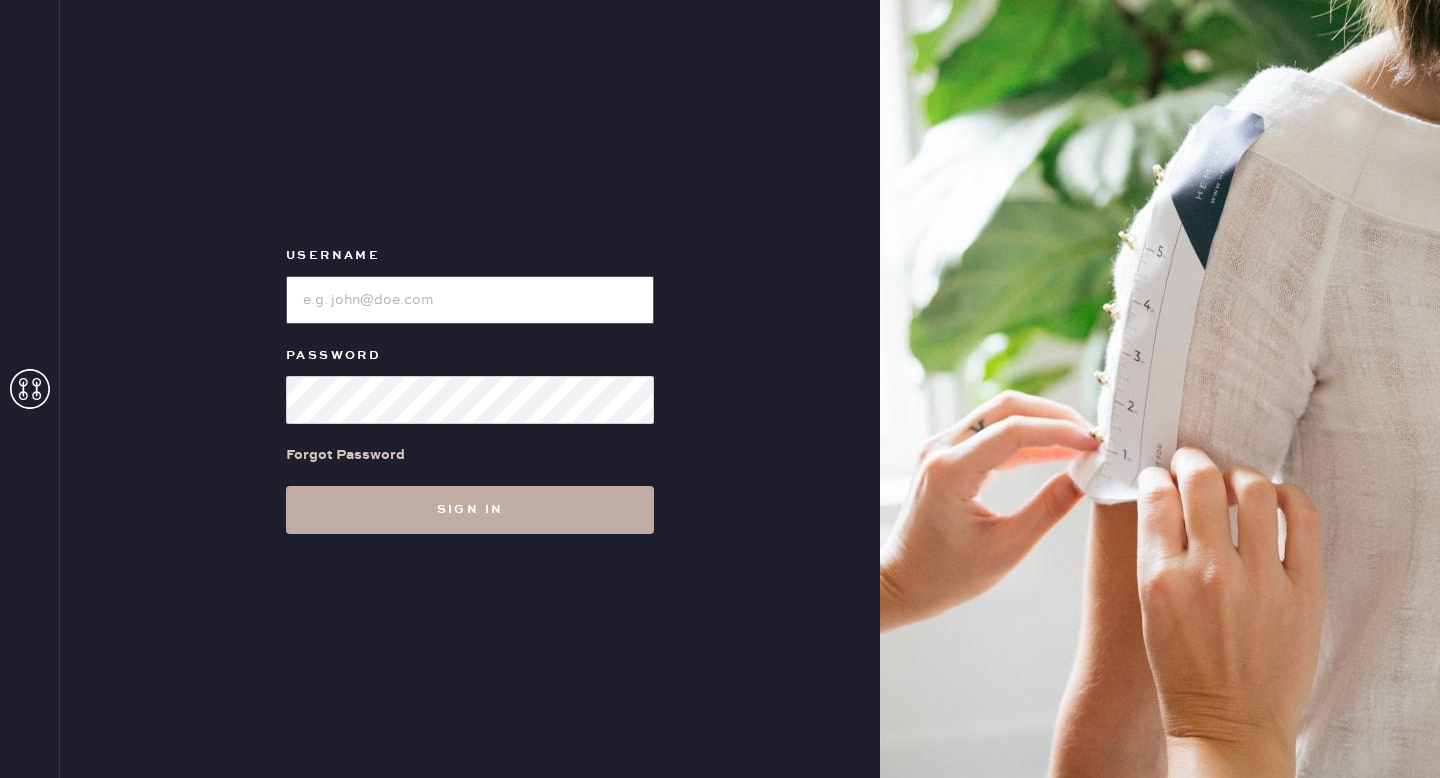 type on "[BRAND]" 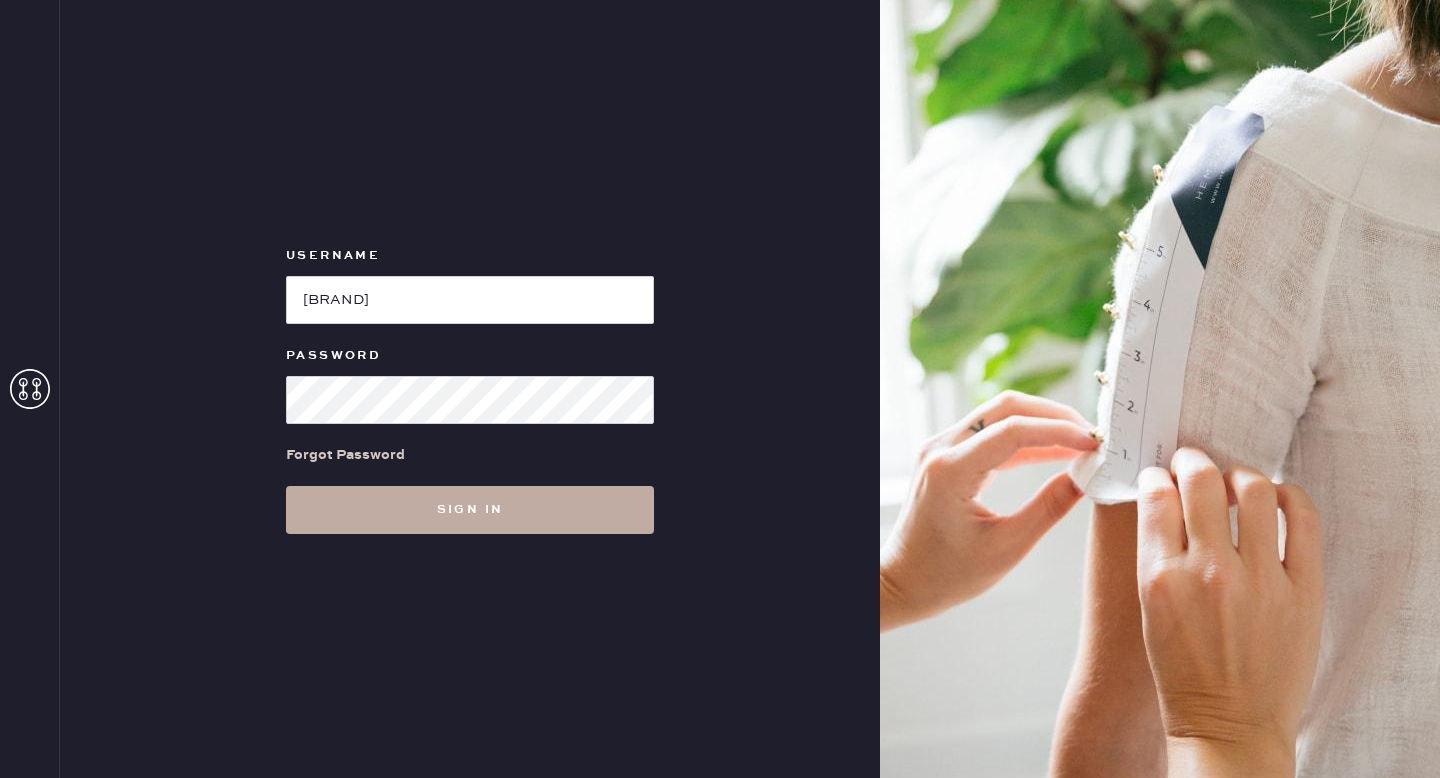 click on "Sign in" at bounding box center (470, 510) 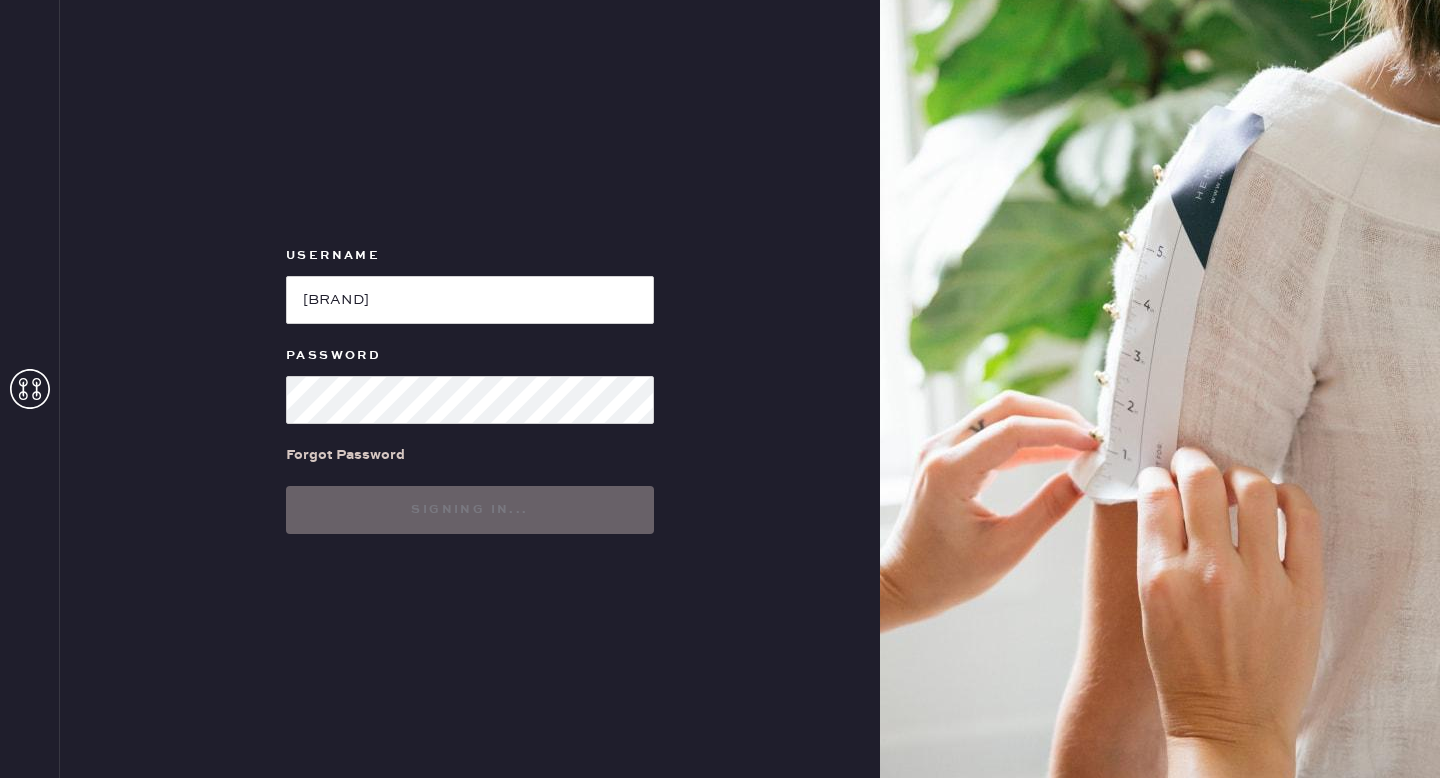 click on "Signing in..." at bounding box center (470, 510) 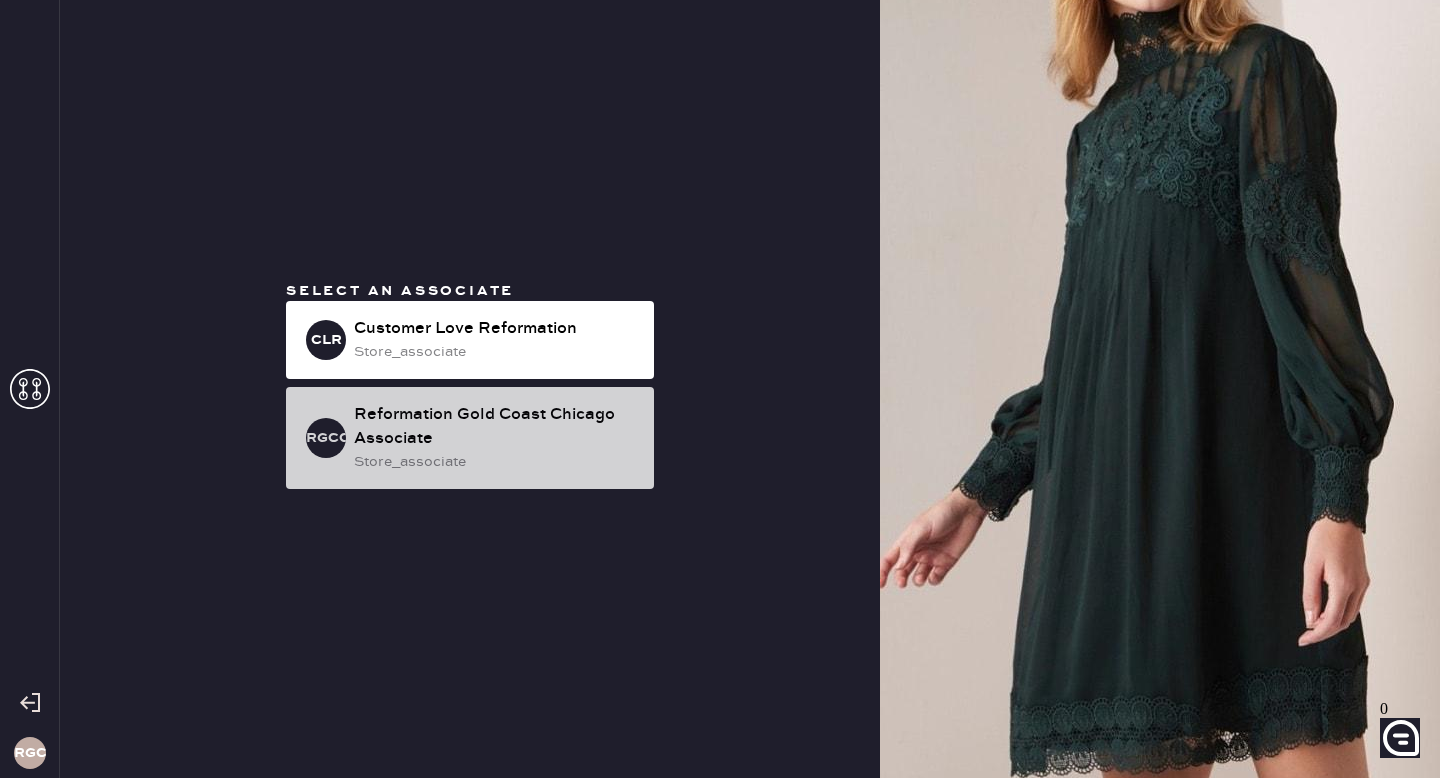 click on "Reformation Gold Coast Chicago Associate" at bounding box center (496, 329) 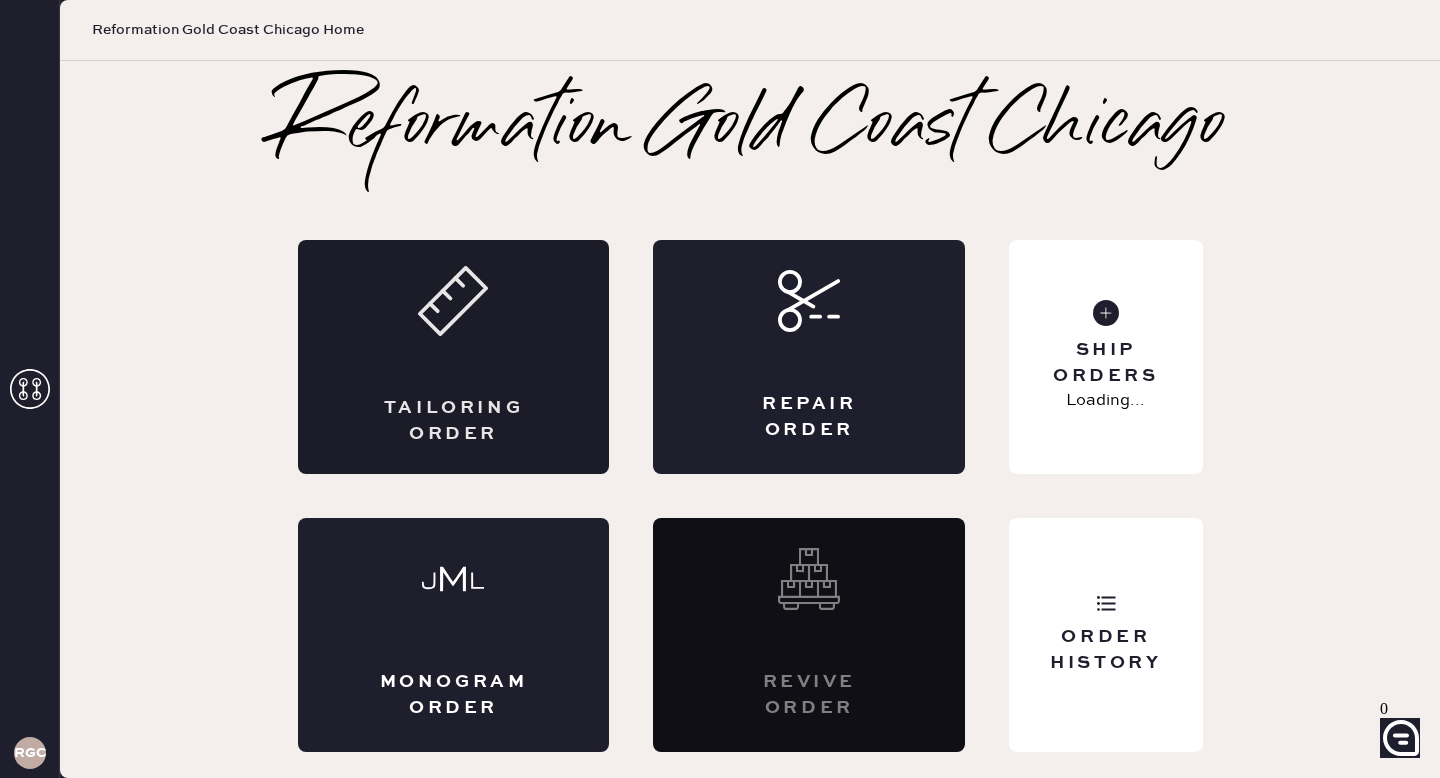click on "Tailoring Order" at bounding box center (454, 357) 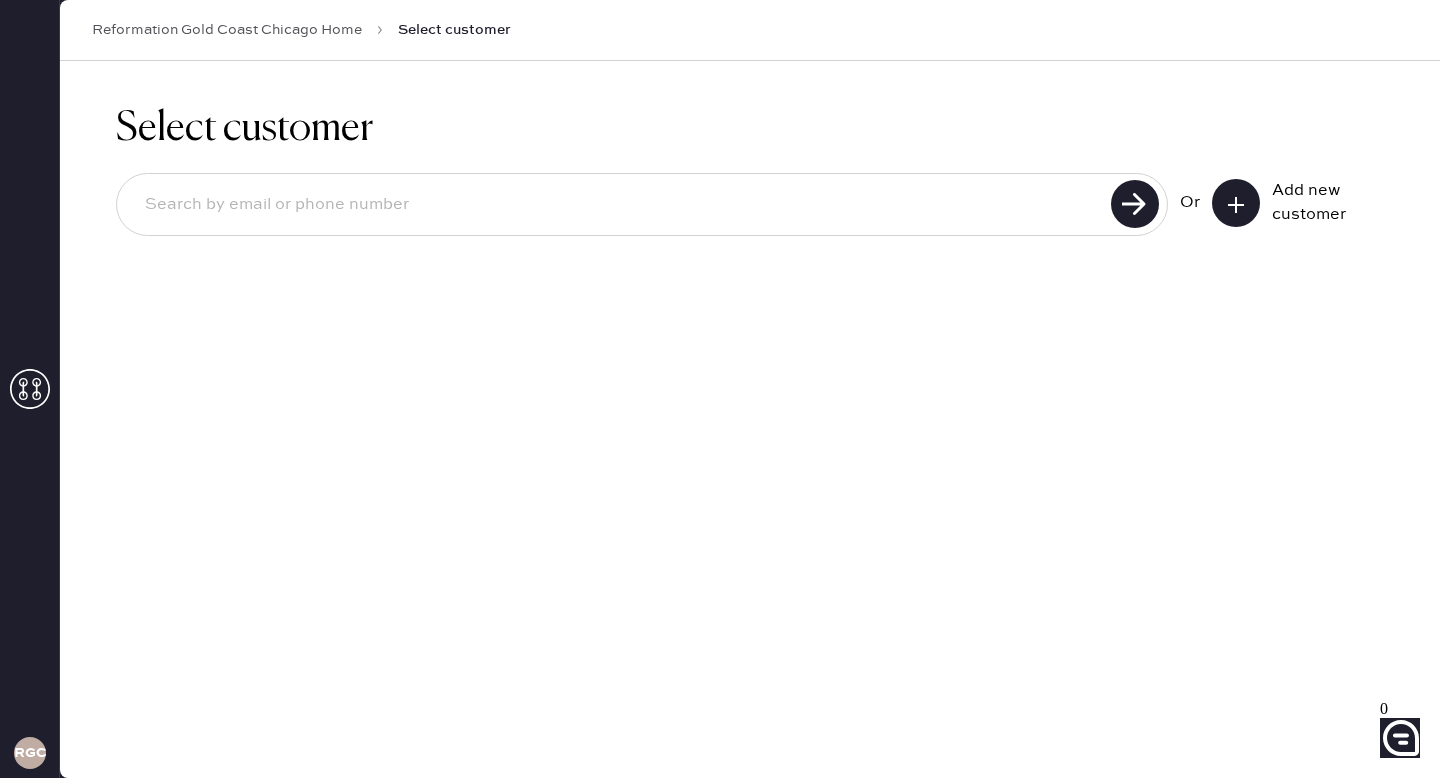 click at bounding box center (1236, 205) 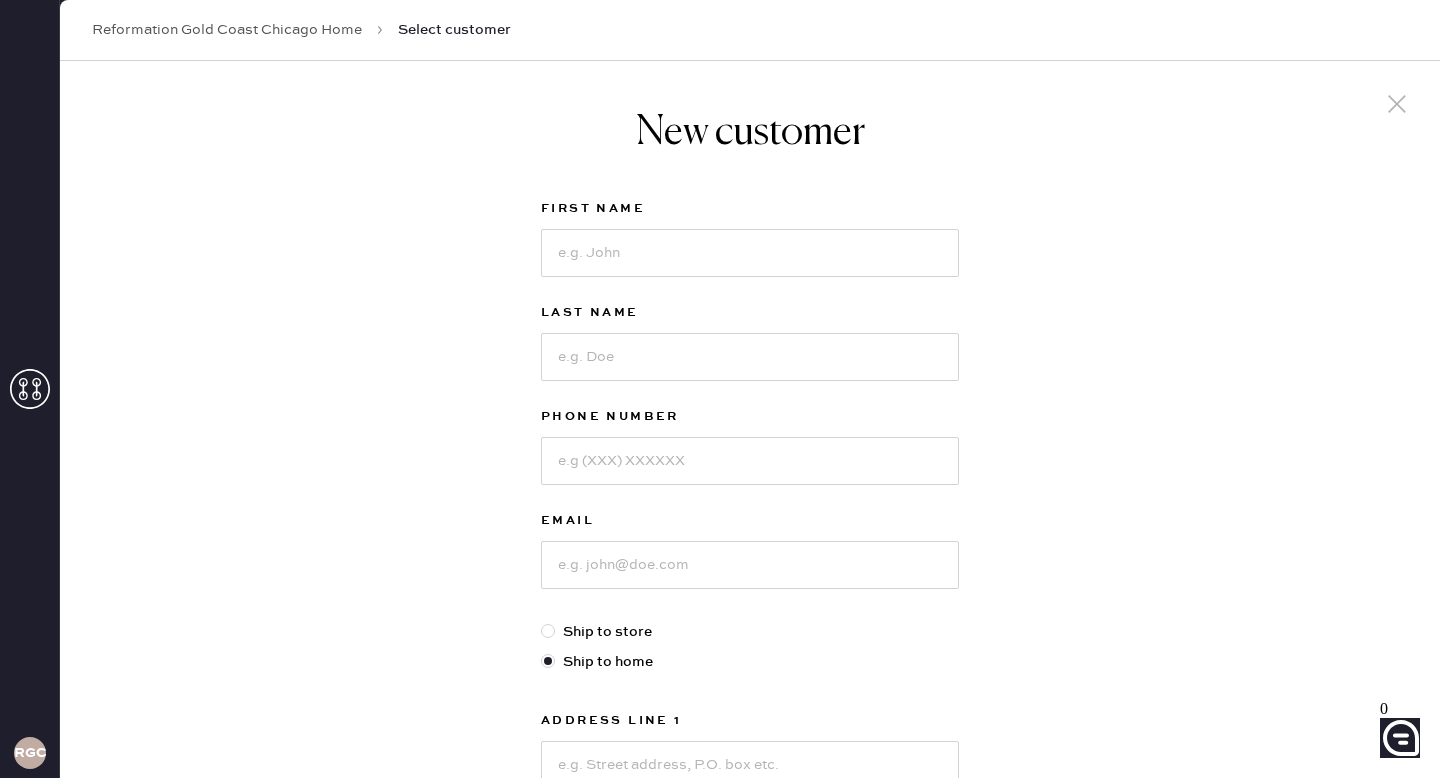 click on "New customer First Name Last Name Phone Number Email Ship to store Ship to home Address Line 1 Address Line 2 City State Select AK AL AR AZ CA CO CT DC DE FL GA HI IA ID IL IN KS KY LA MA MD ME MI MN MO MS MT NC ND NE NH NJ NM NV NY OH OK OR PA RI SC SD TN TX UT VA VT WA WI WV WY ZIP Code Next" at bounding box center (750, 641) 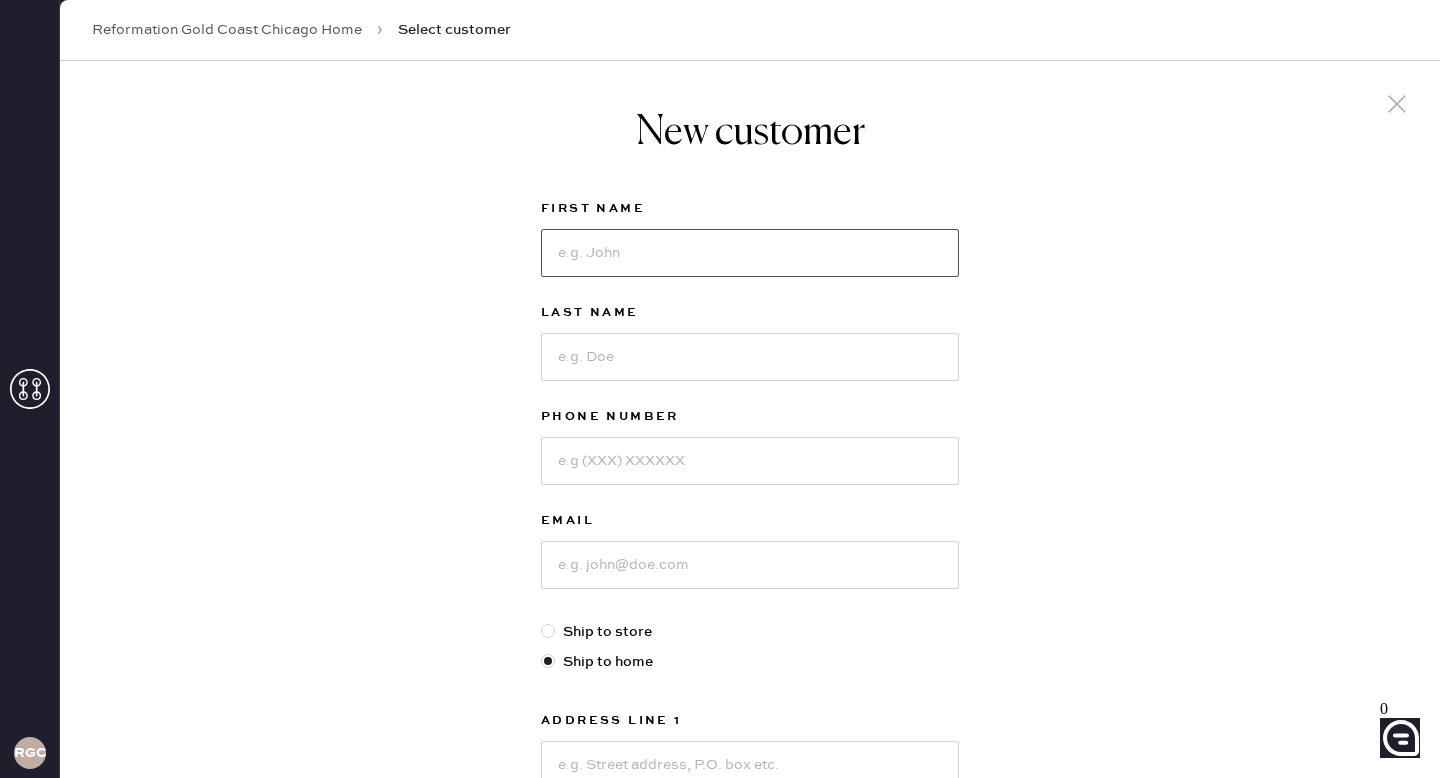 click at bounding box center [750, 253] 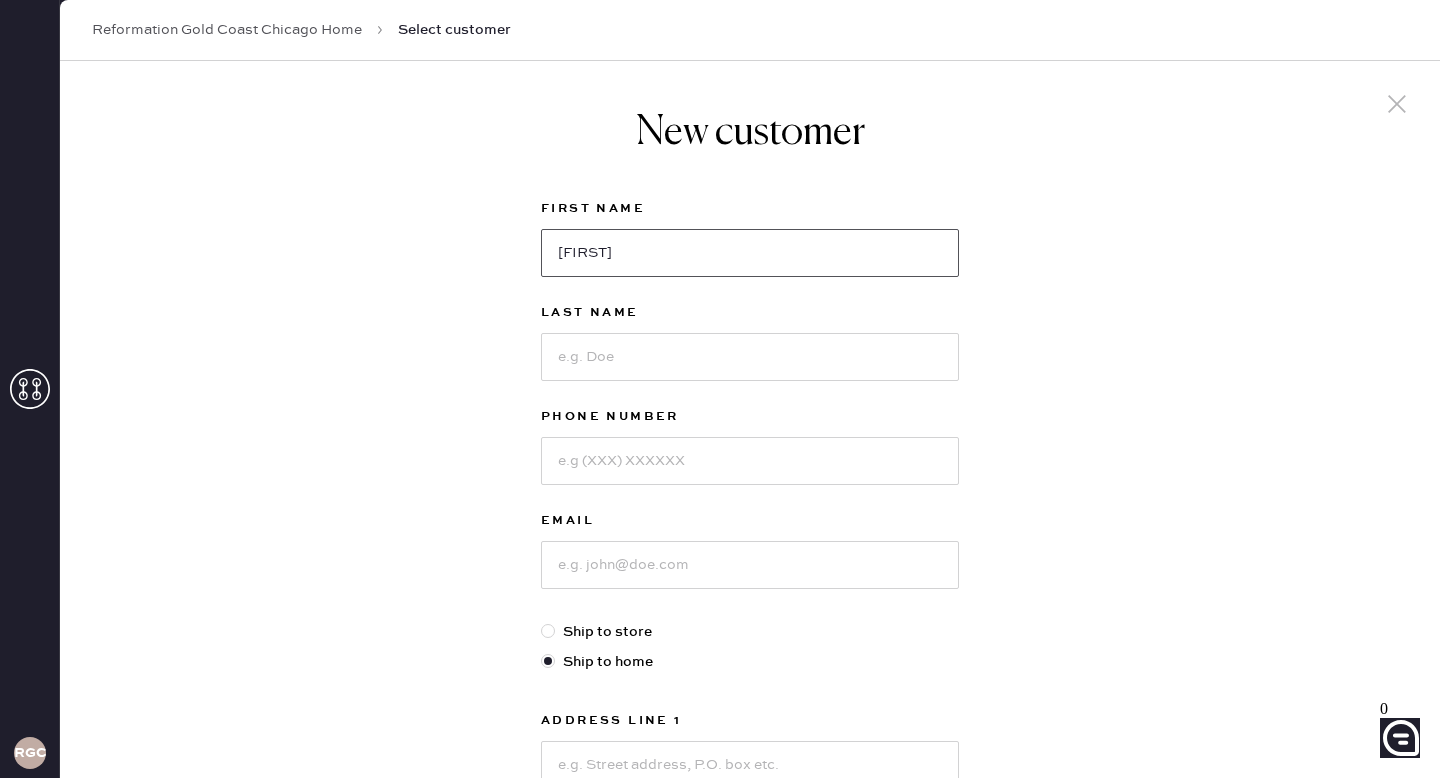 type on "[FIRST]" 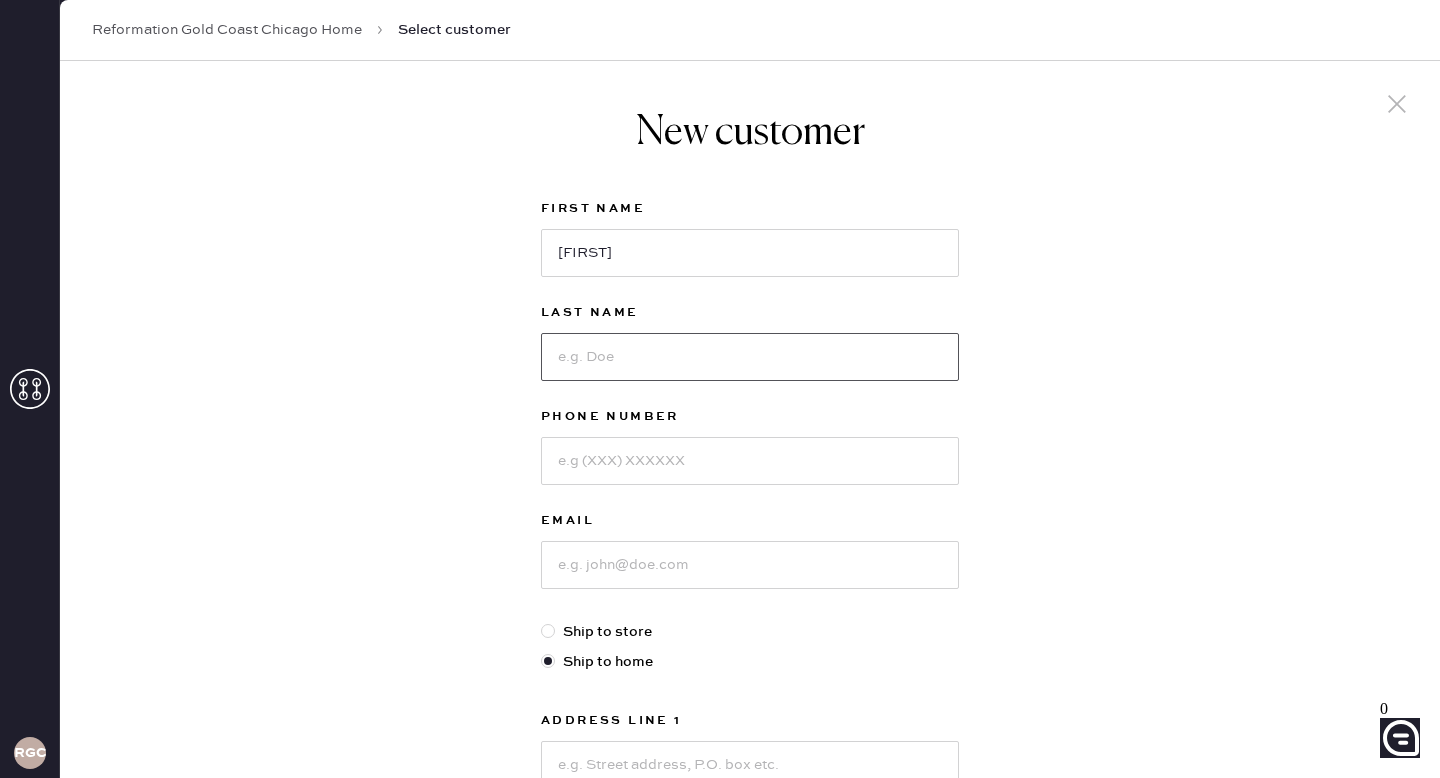 click at bounding box center (750, 357) 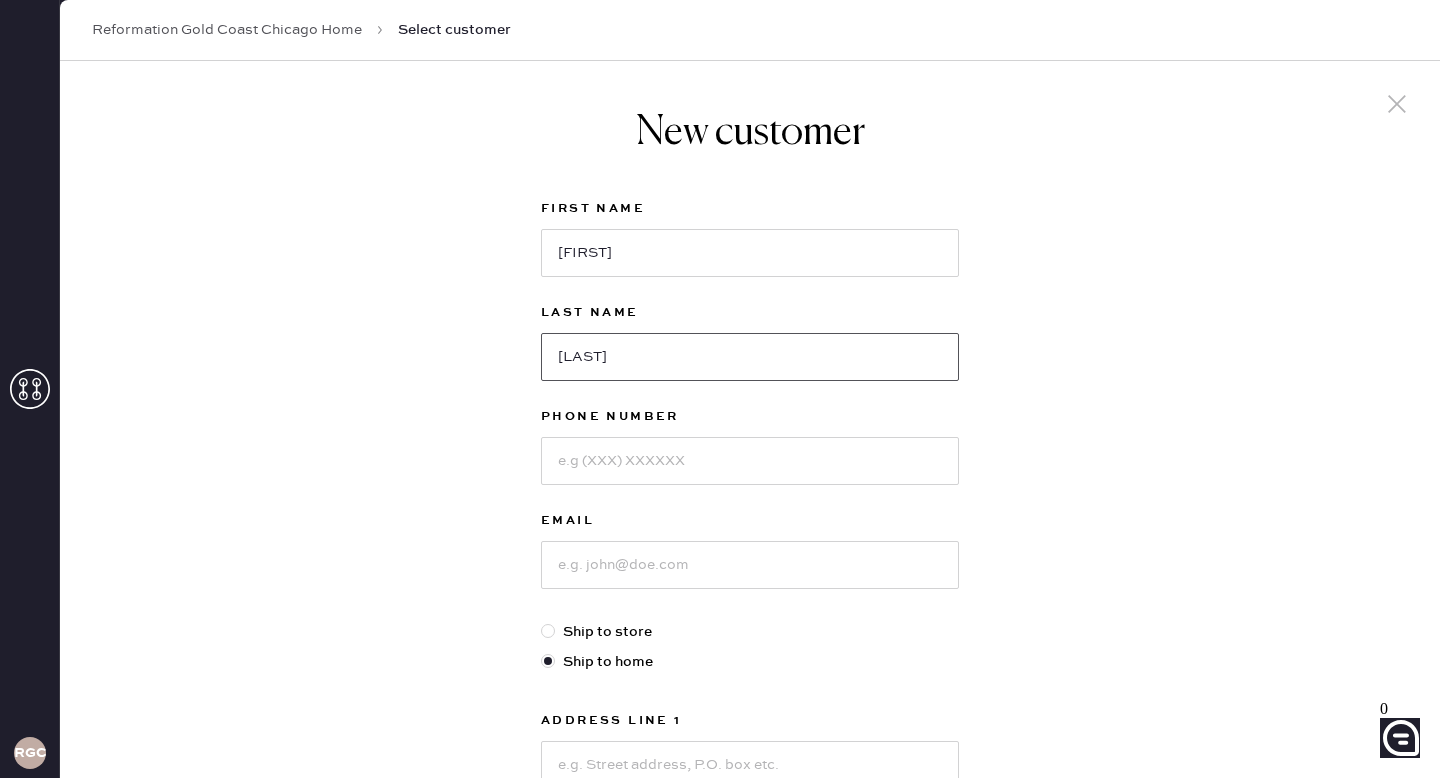 type on "[LAST]" 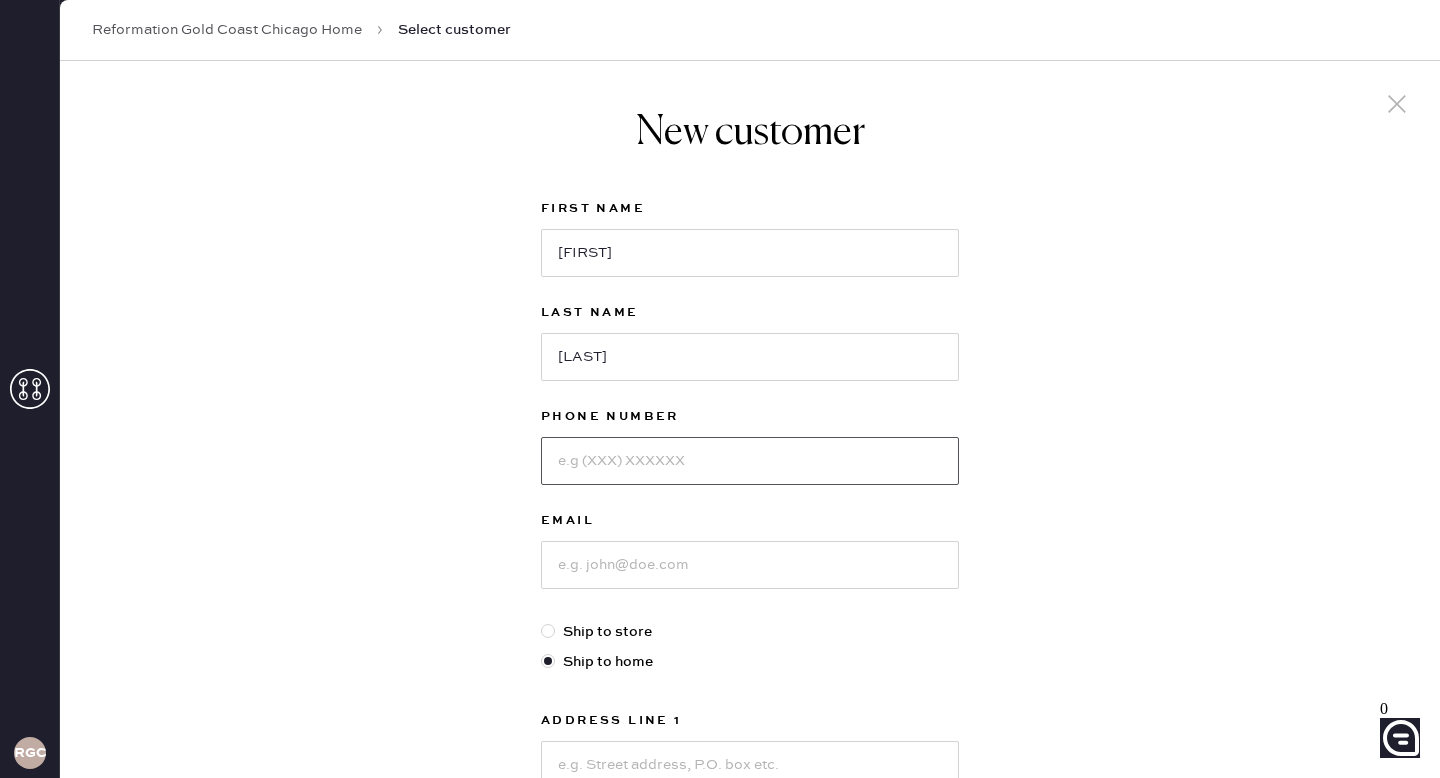 click at bounding box center (750, 461) 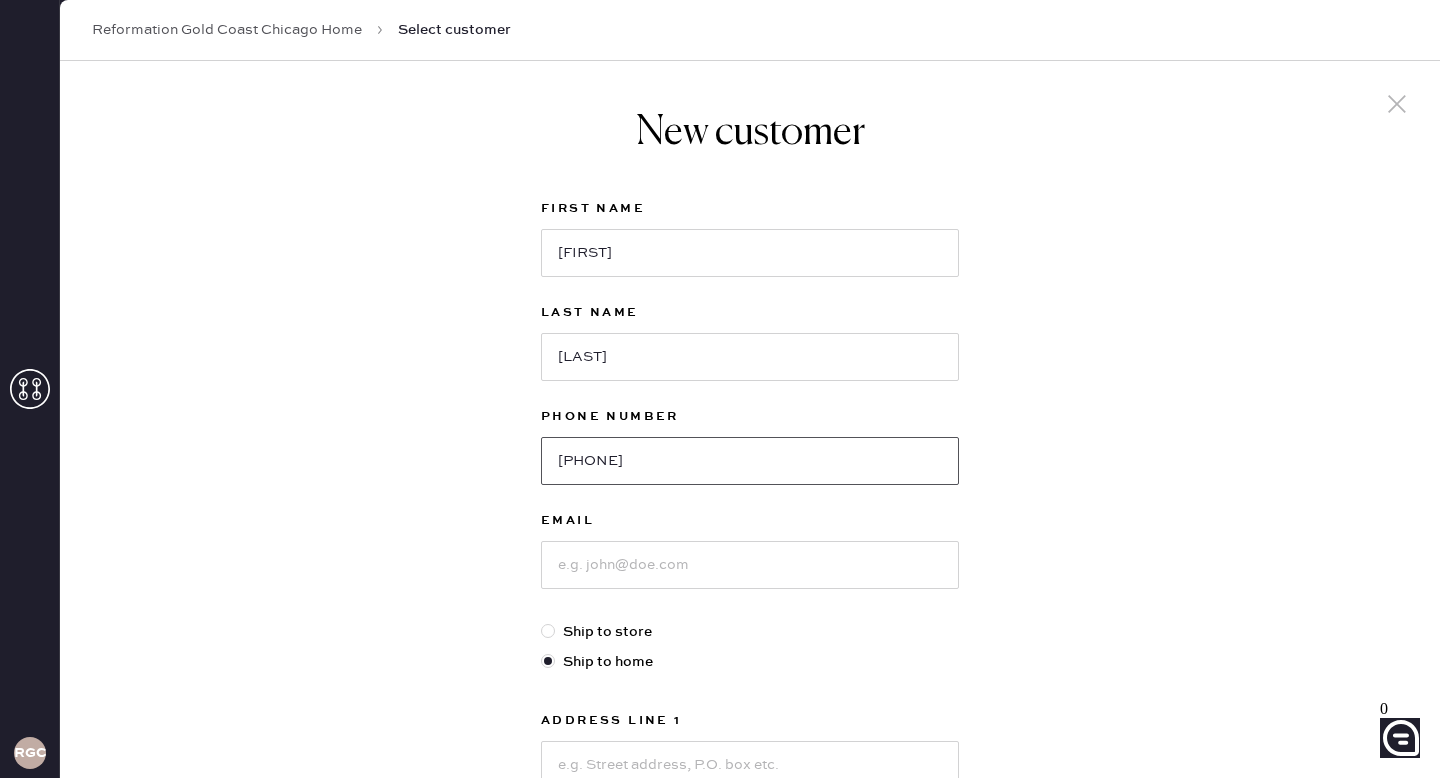 type on "[PHONE]" 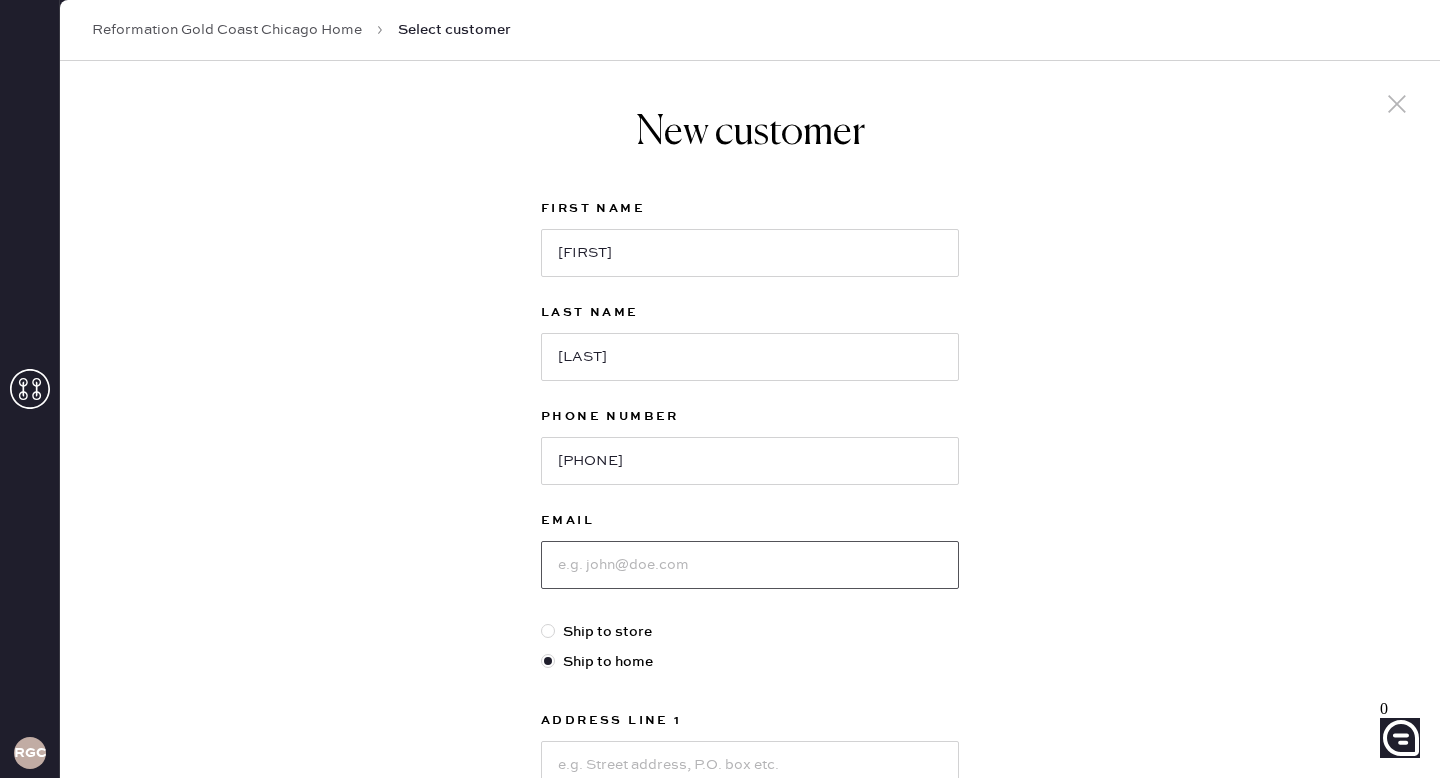 click at bounding box center (750, 565) 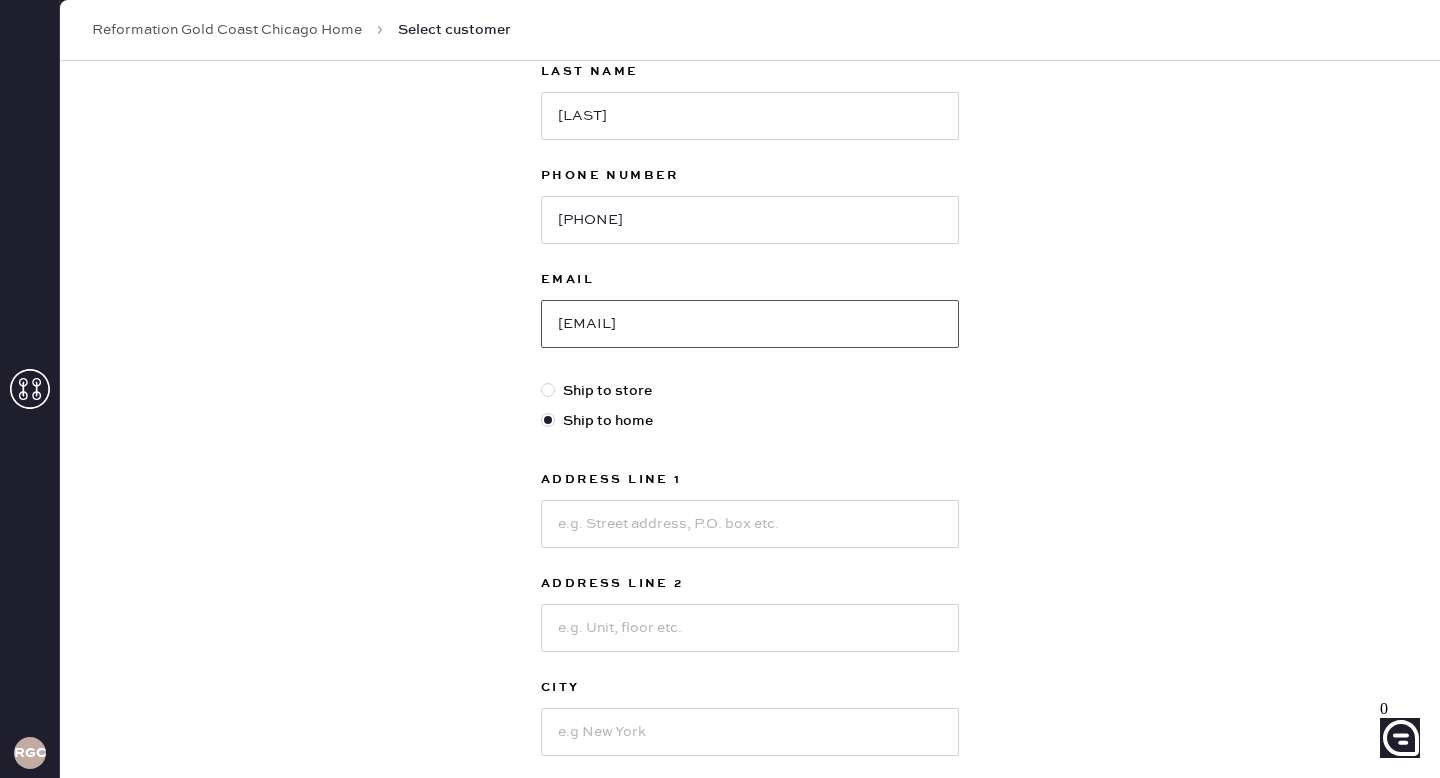 scroll, scrollTop: 242, scrollLeft: 0, axis: vertical 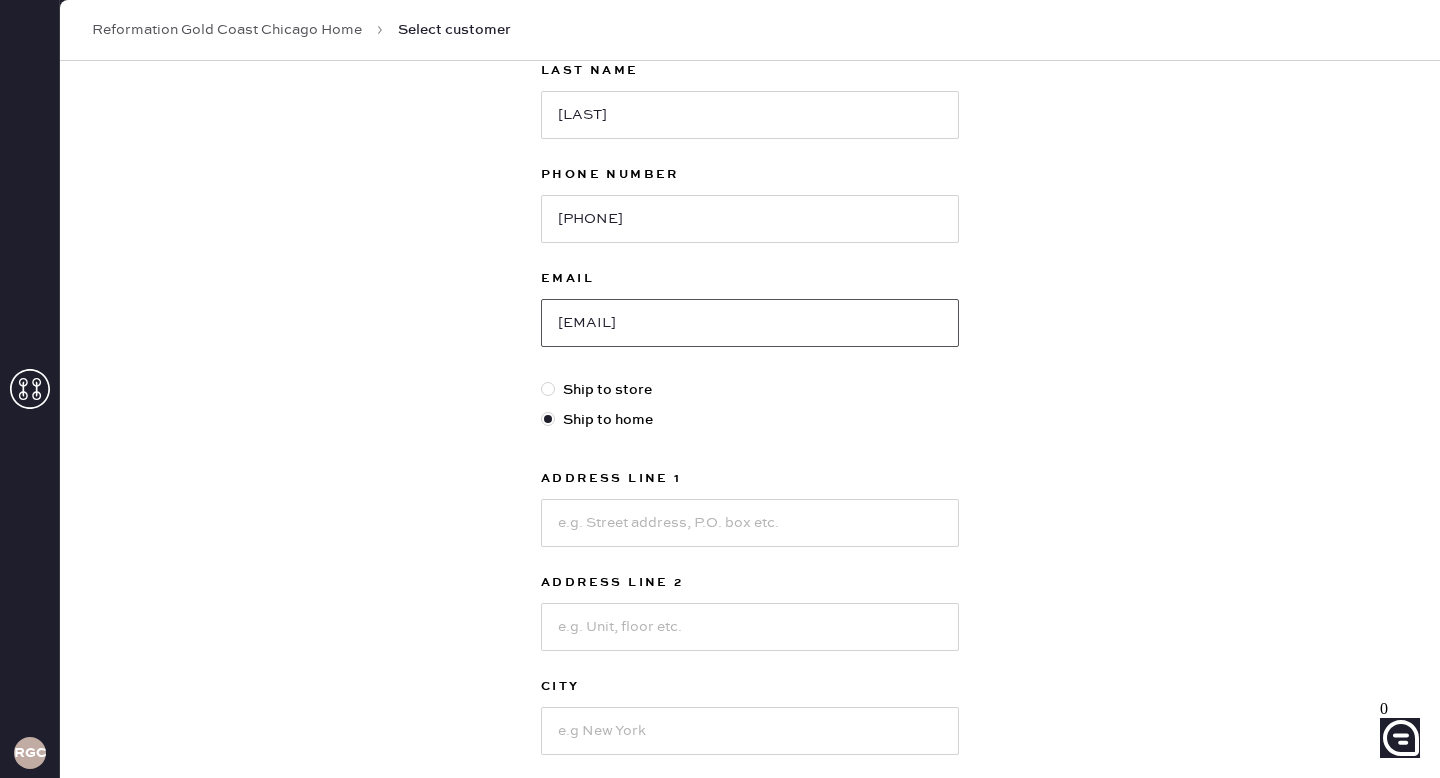 type on "[EMAIL]" 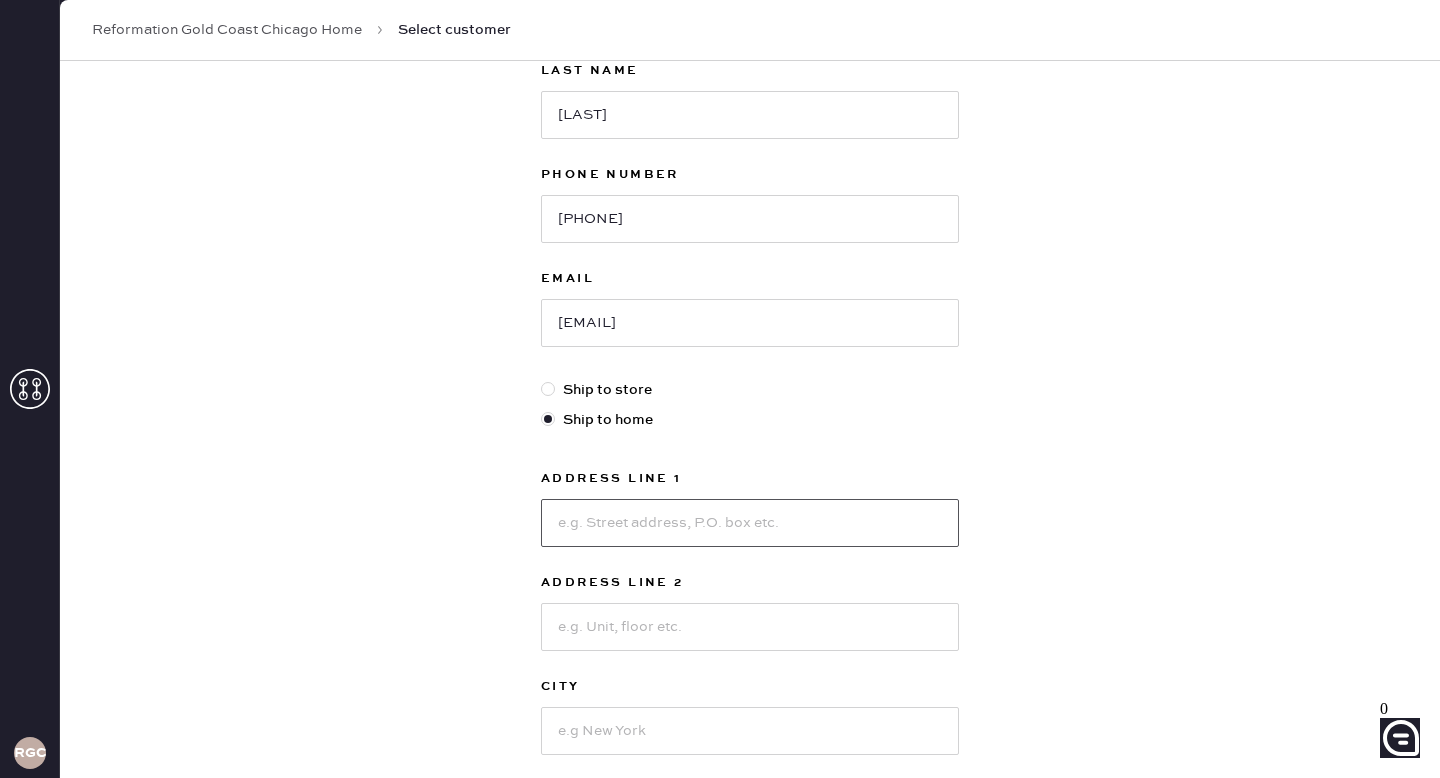 click at bounding box center [750, 523] 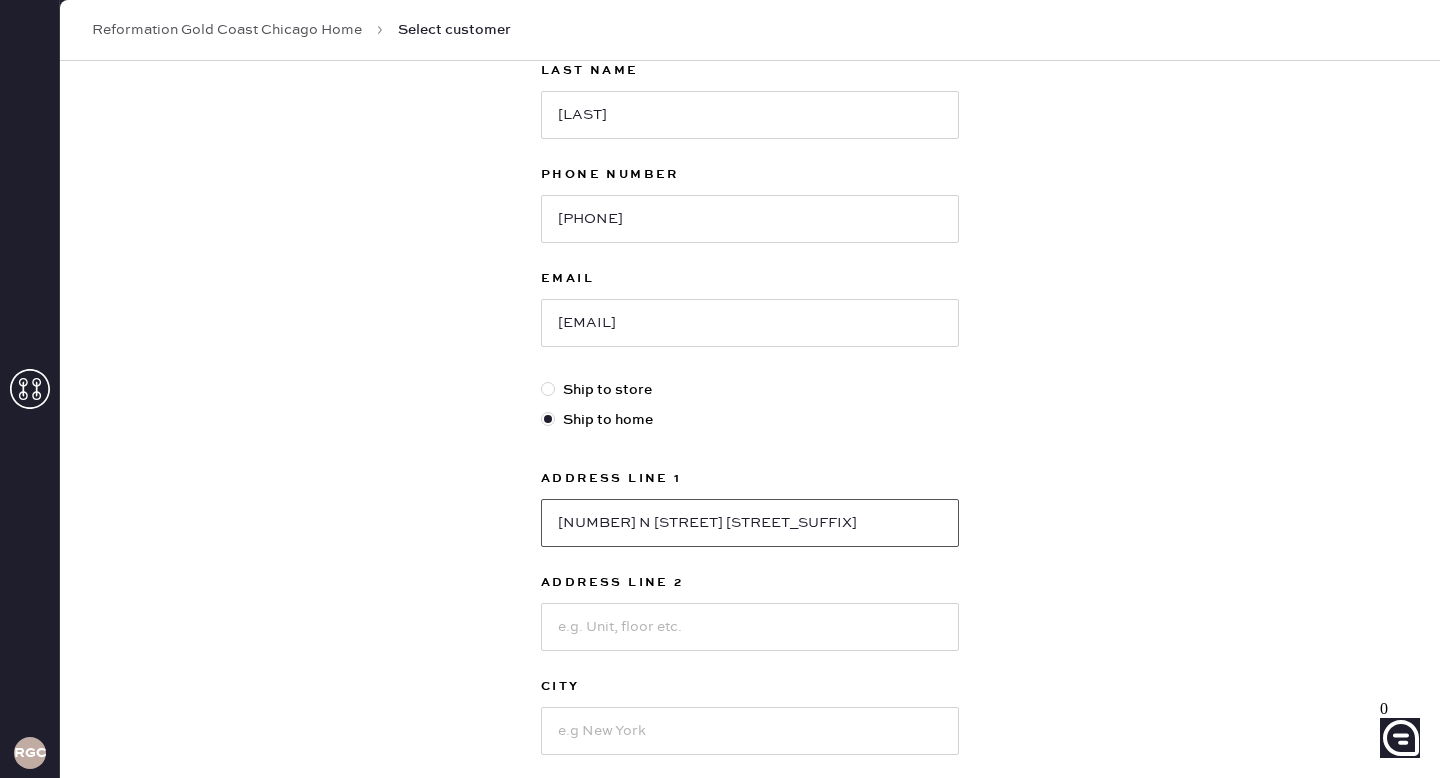 type on "[NUMBER] N [STREET] [STREET_SUFFIX]" 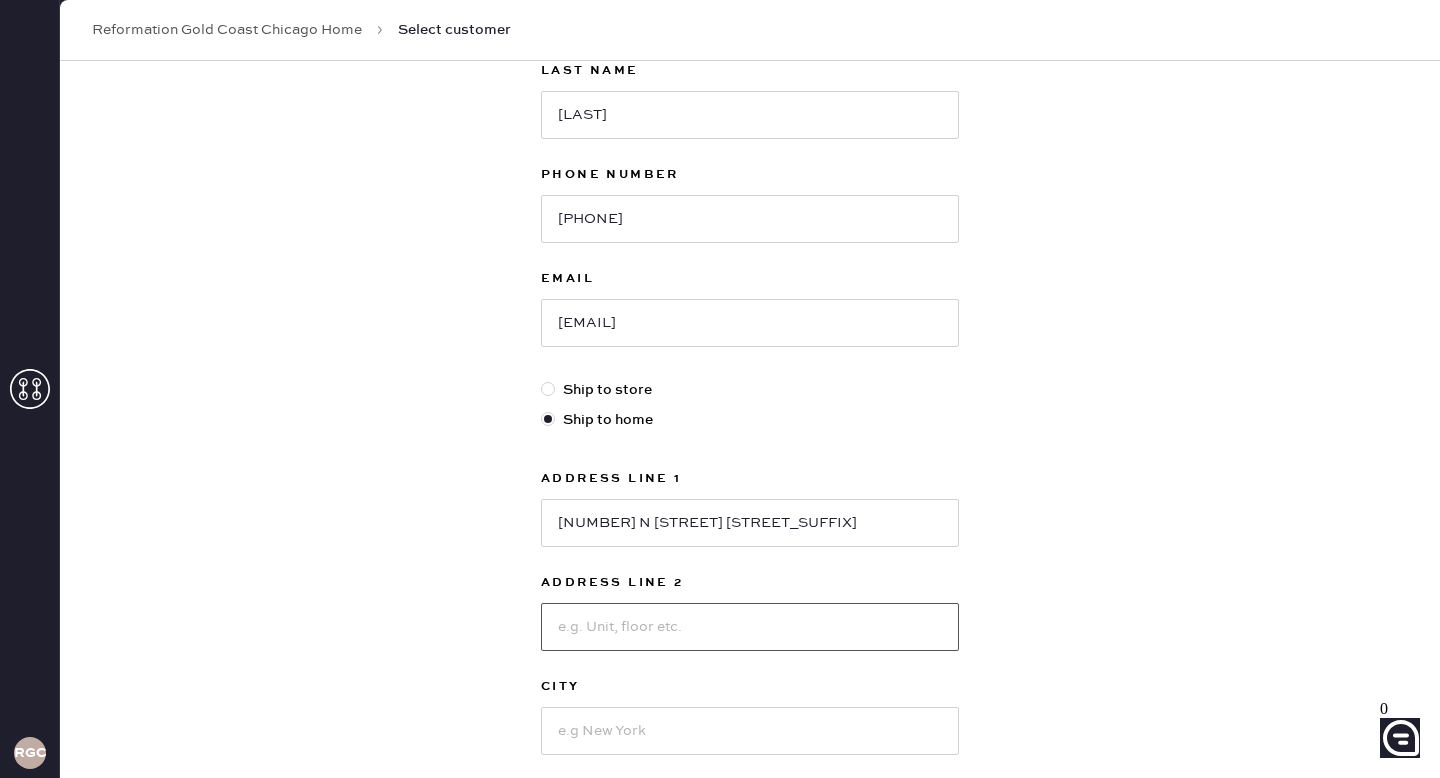 click at bounding box center [750, 627] 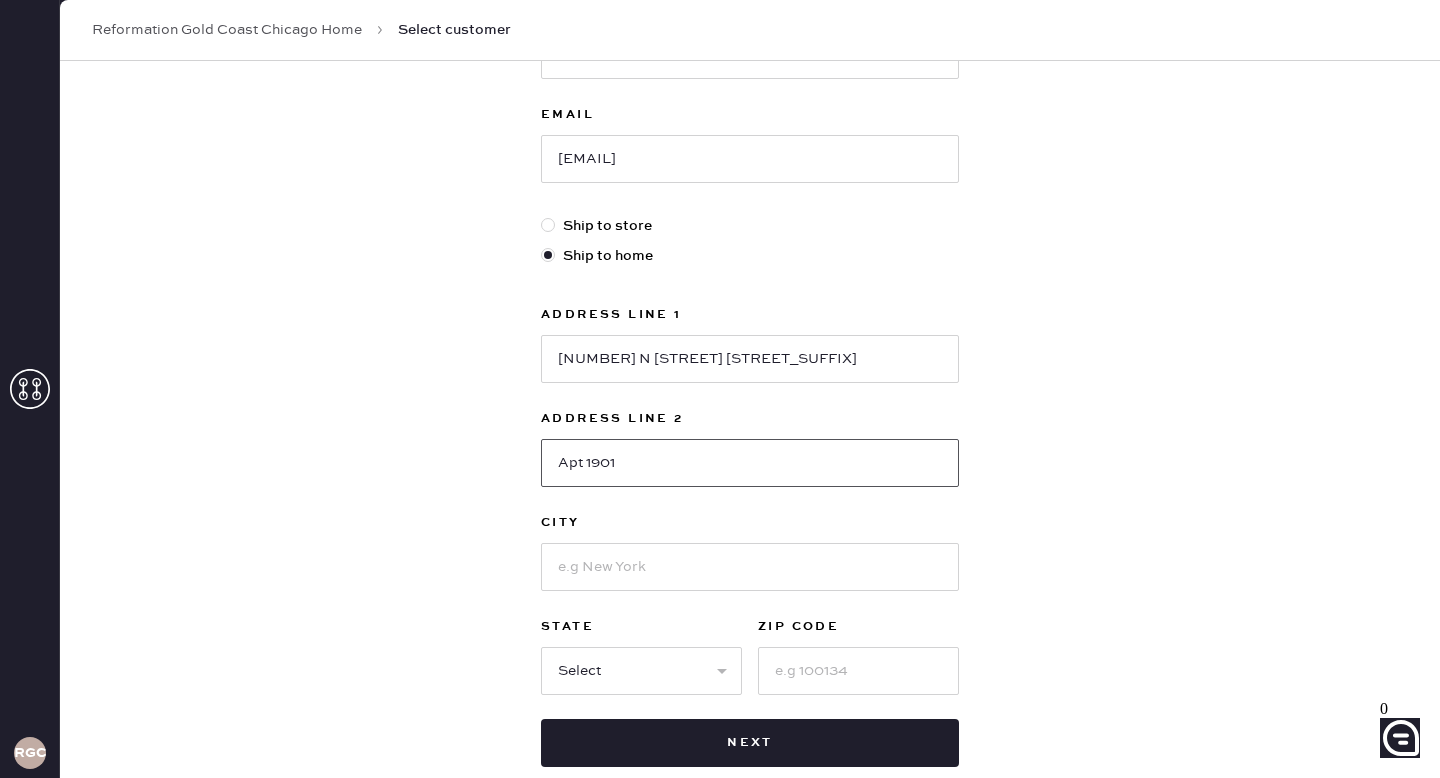 scroll, scrollTop: 407, scrollLeft: 0, axis: vertical 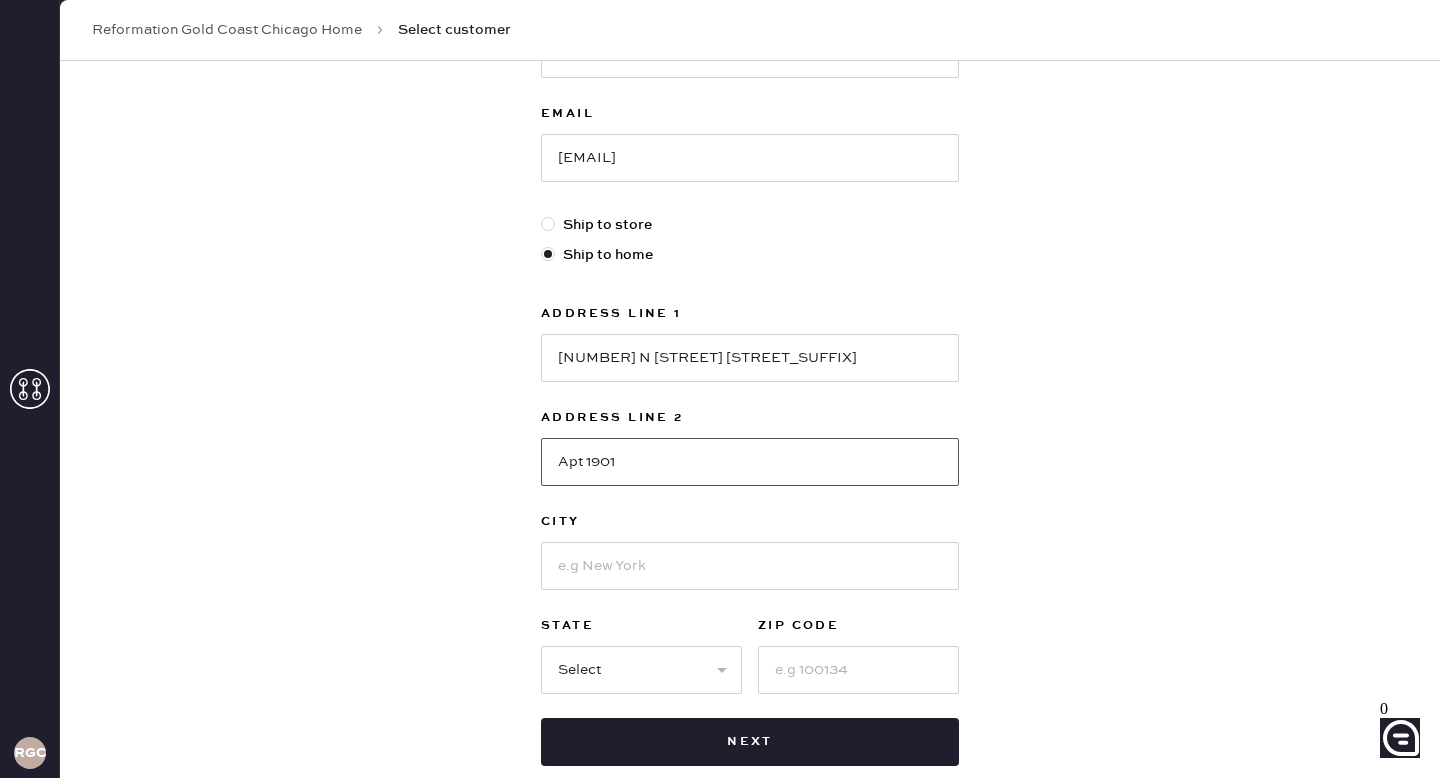 type on "Apt 1901" 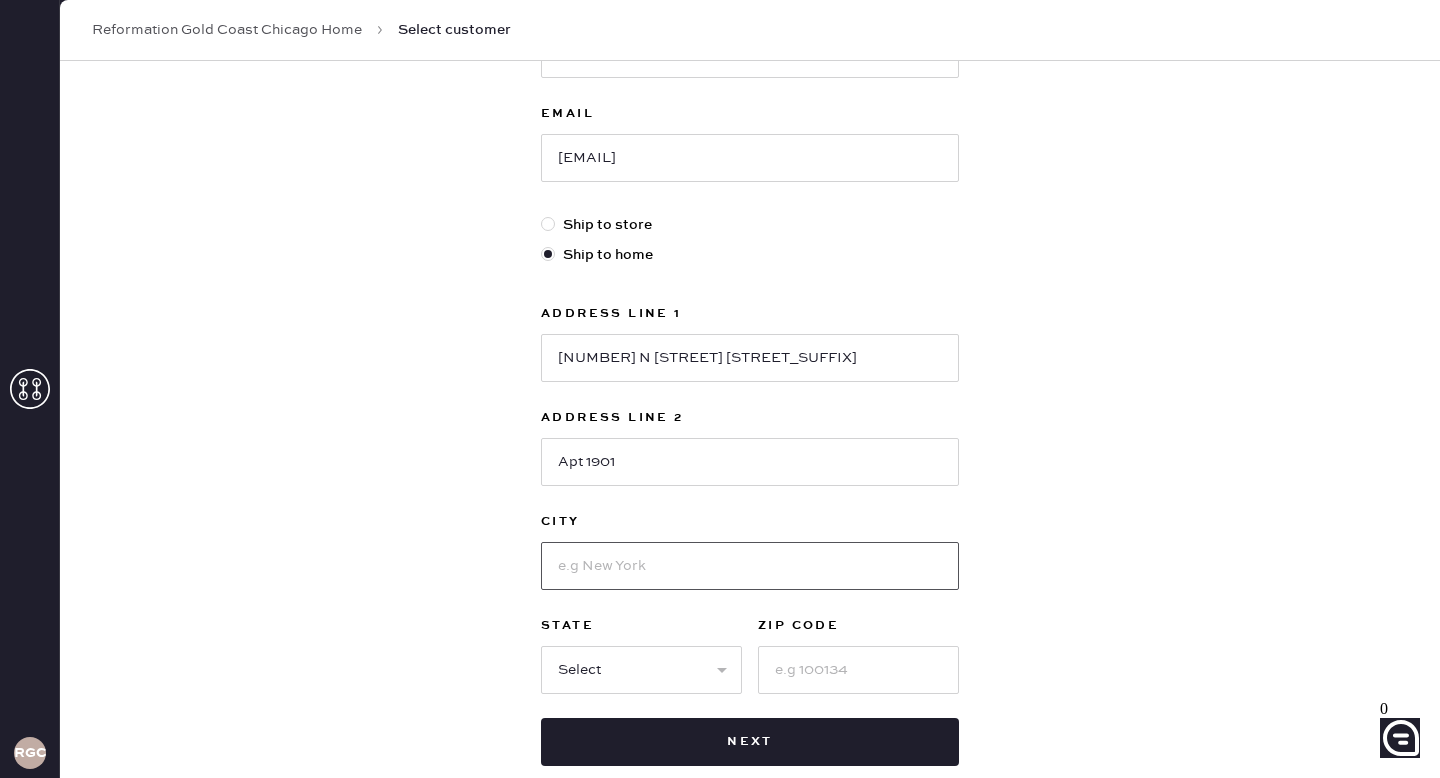 click at bounding box center [750, 566] 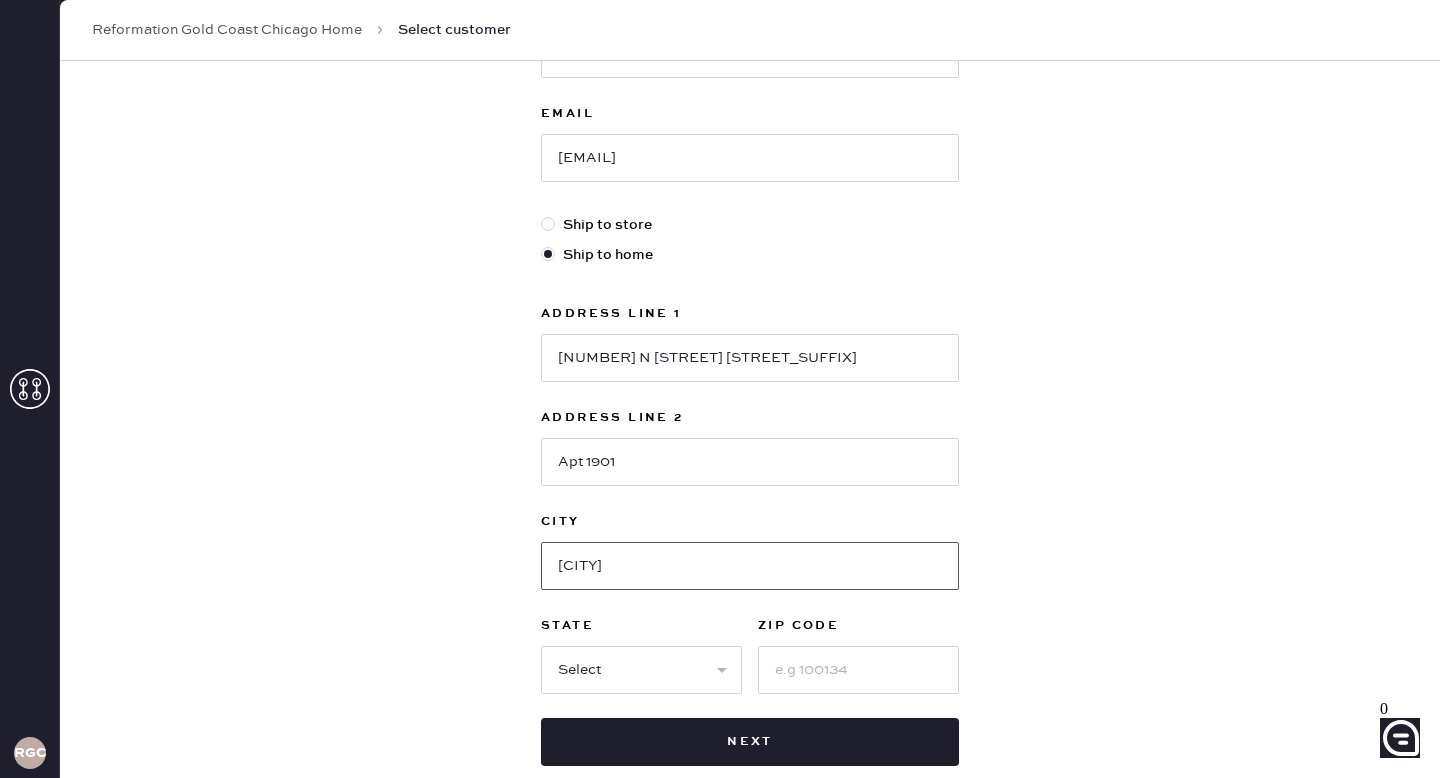 type on "[CITY]" 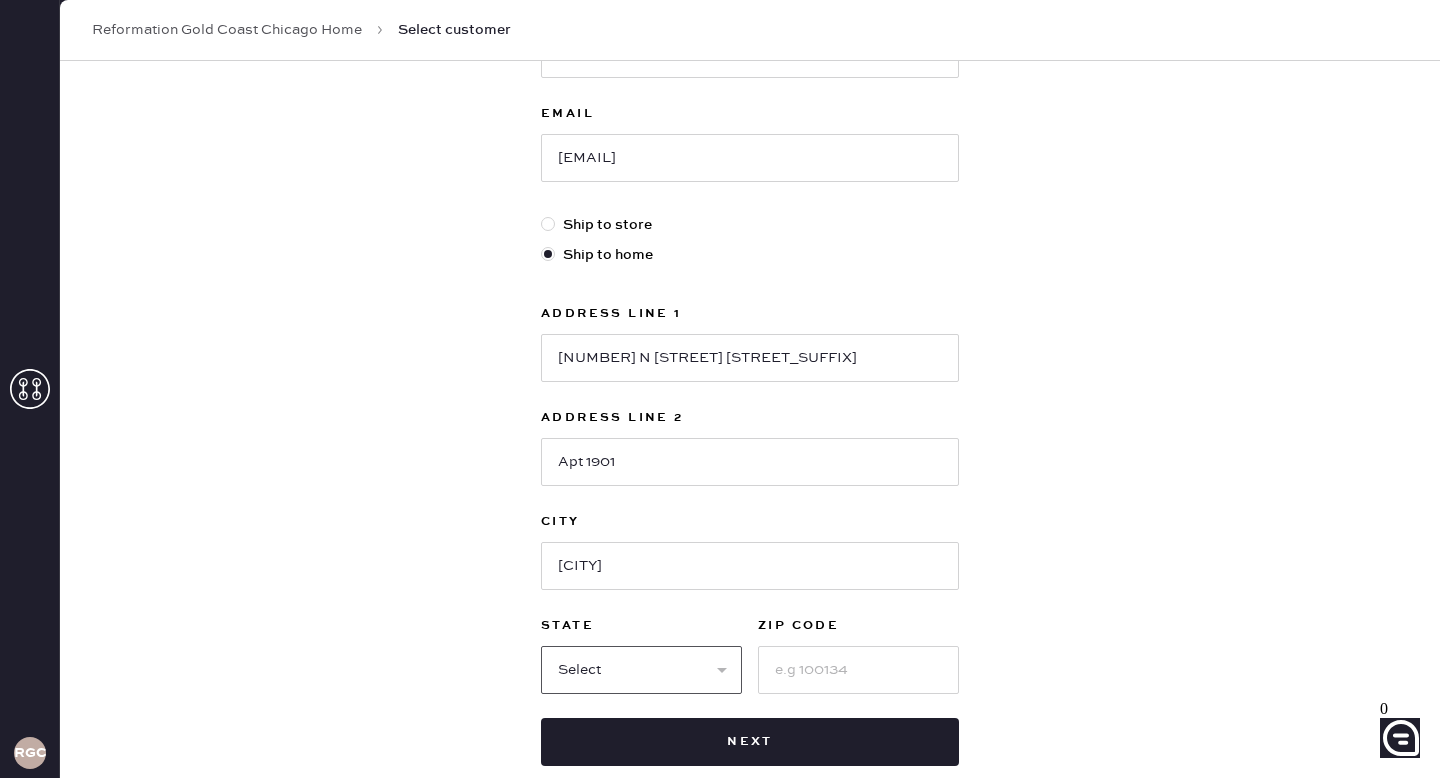 click on "Select AK AL AR AZ CA CO CT DC DE FL GA HI IA ID IL IN KS KY LA MA MD ME MI MN MO MS MT NC ND NE NH NJ NM NV NY OH OK OR PA RI SC SD TN TX UT VA VT WA WI WV WY" at bounding box center [641, 670] 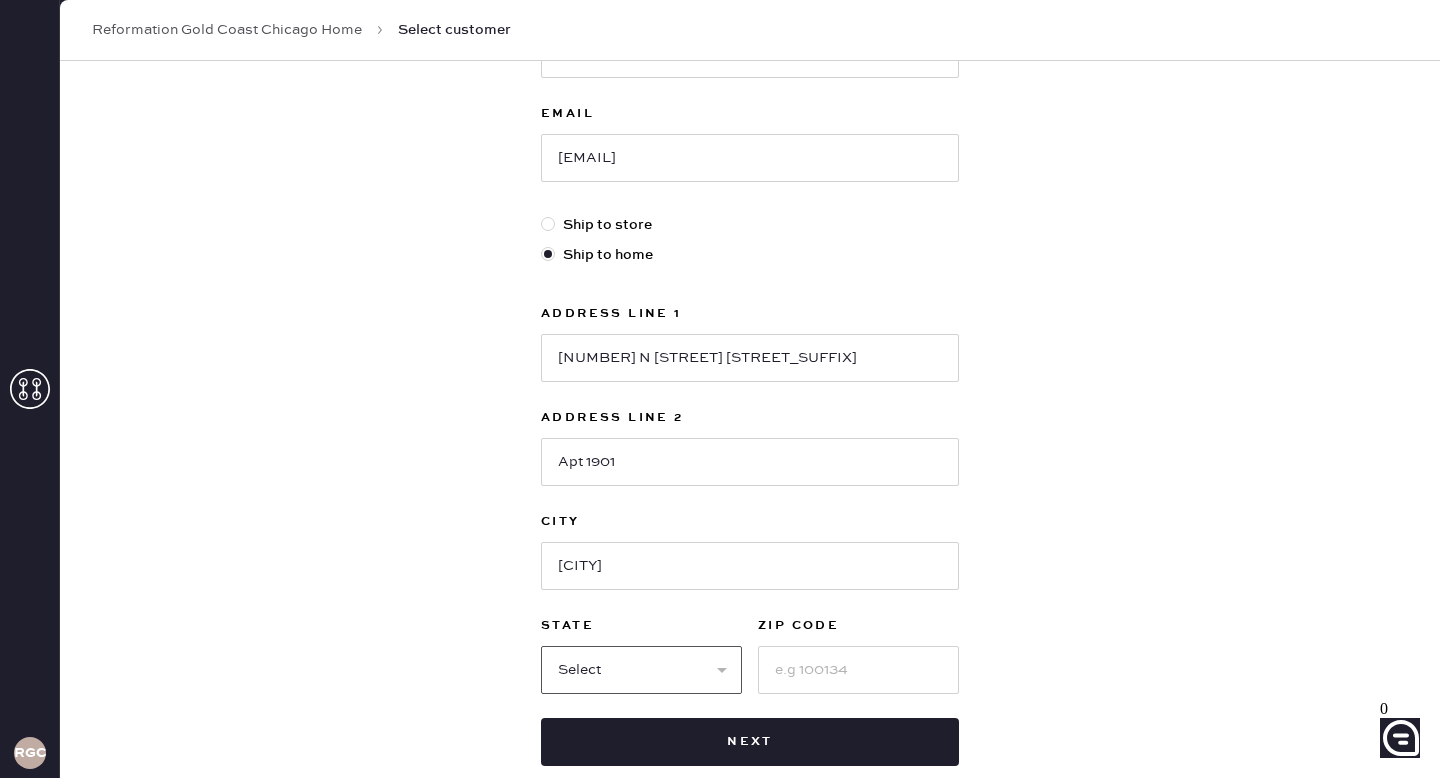 select on "IL" 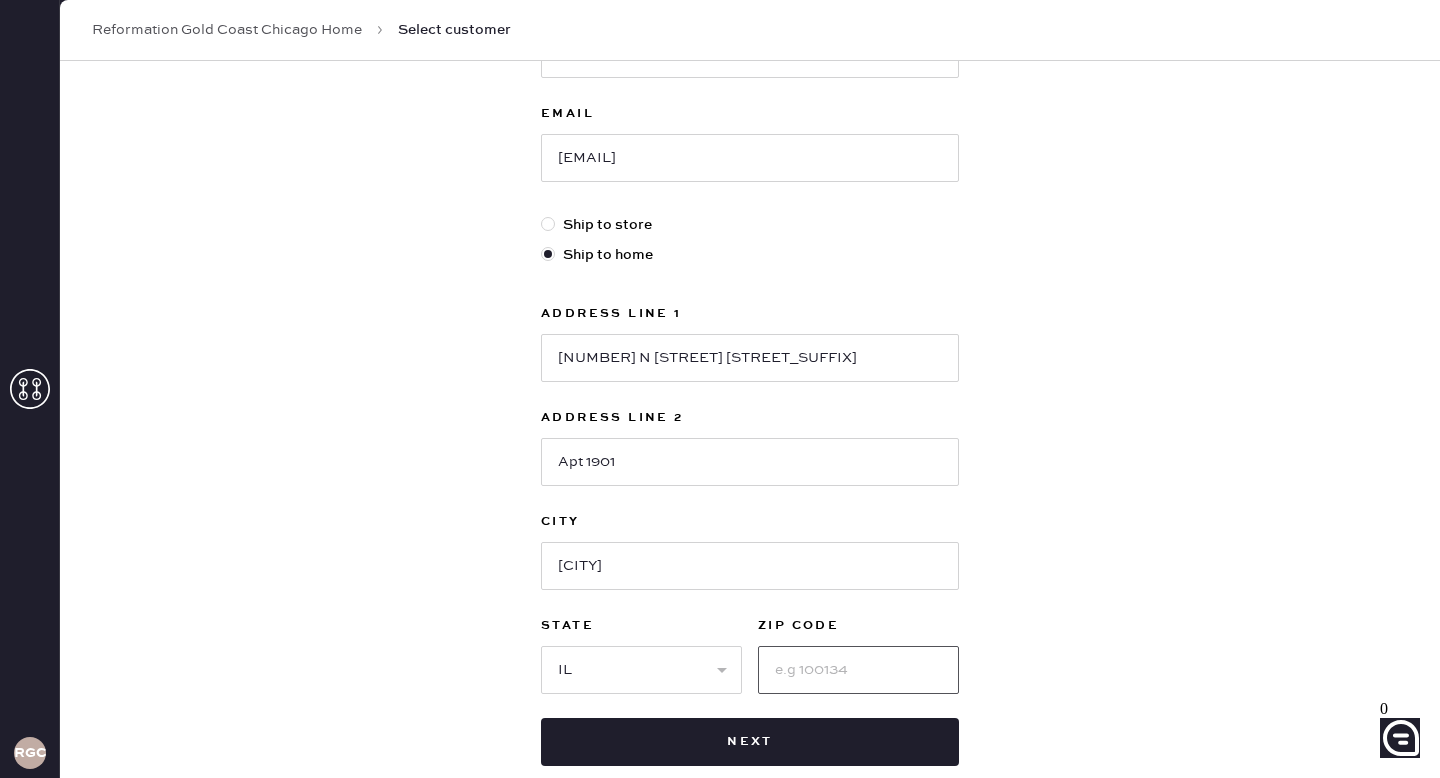 click at bounding box center [858, 670] 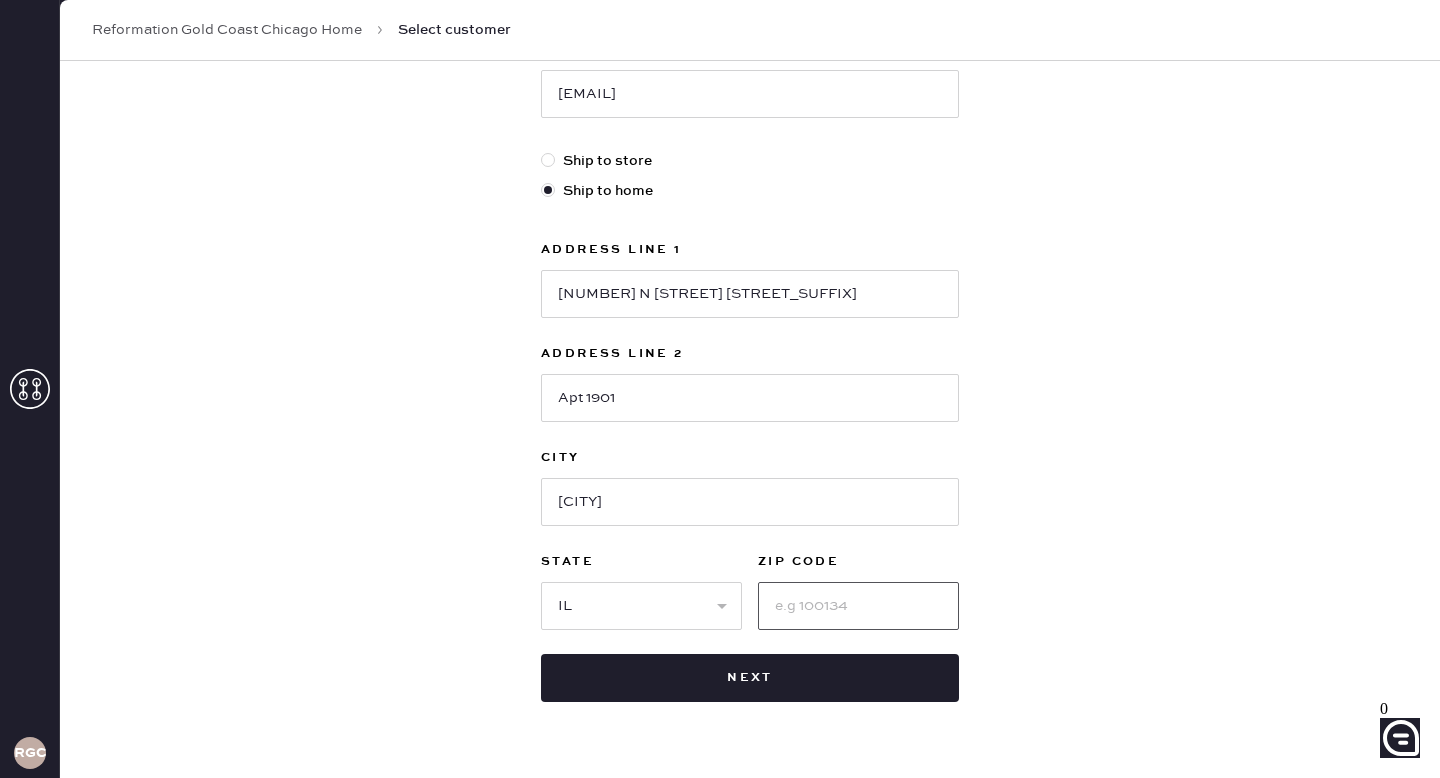 scroll, scrollTop: 523, scrollLeft: 0, axis: vertical 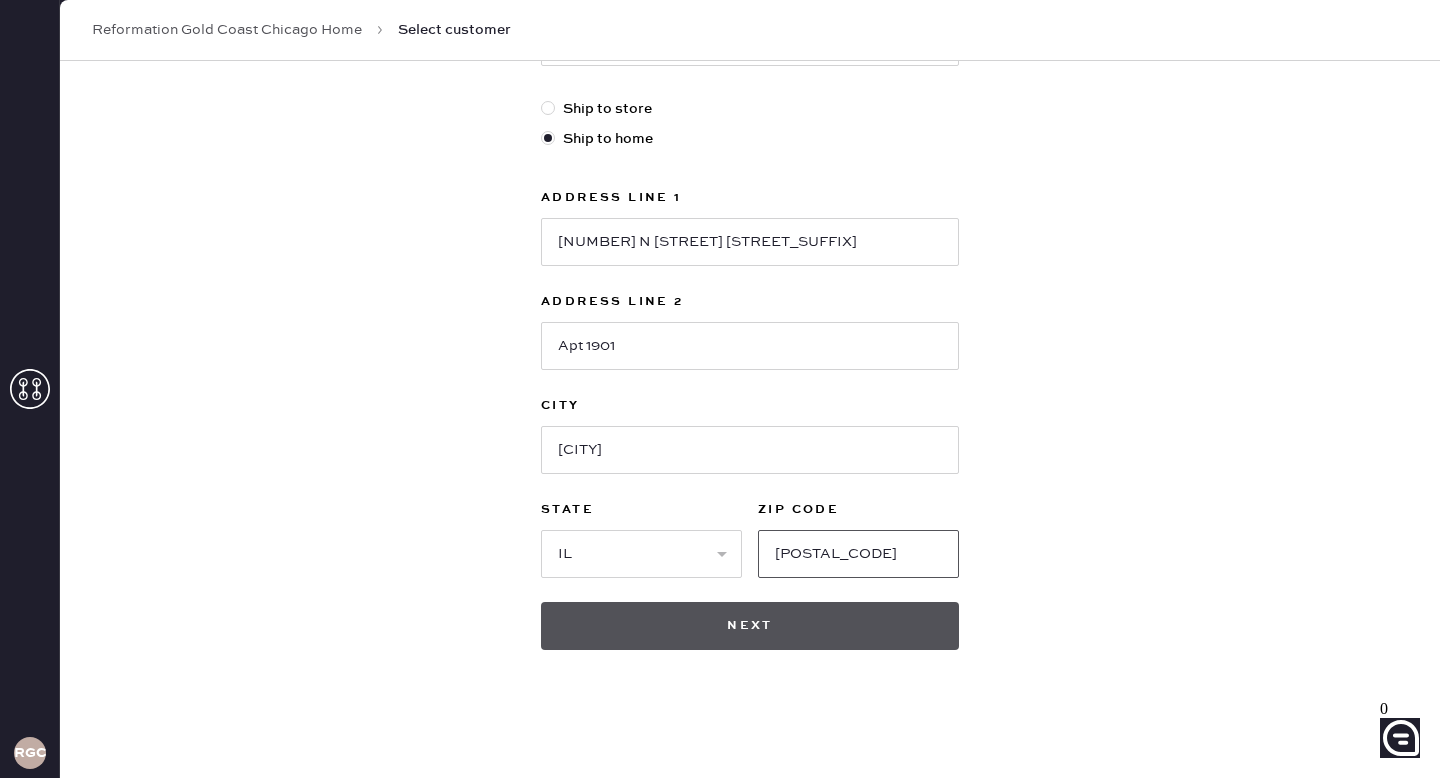 type on "[POSTAL_CODE]" 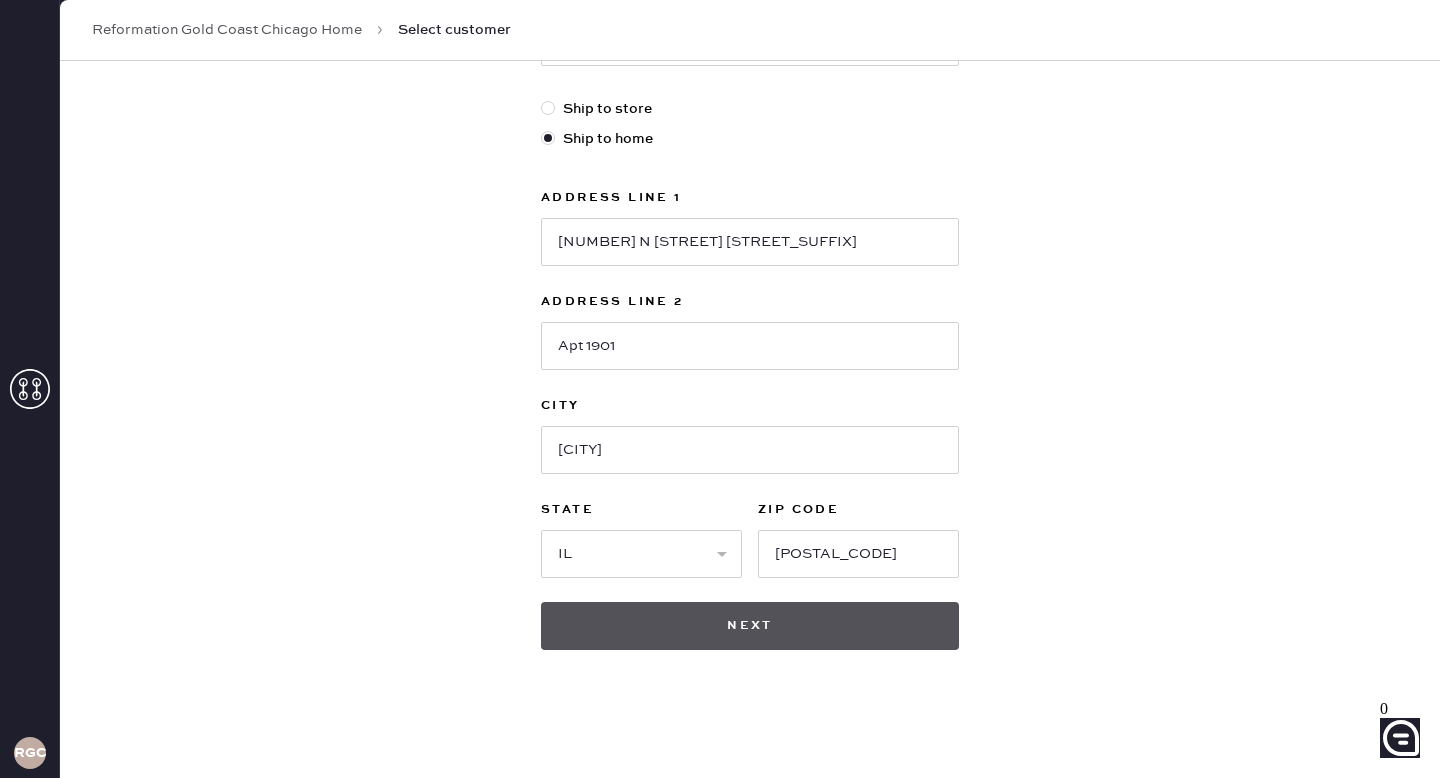 click on "Next" at bounding box center (750, 626) 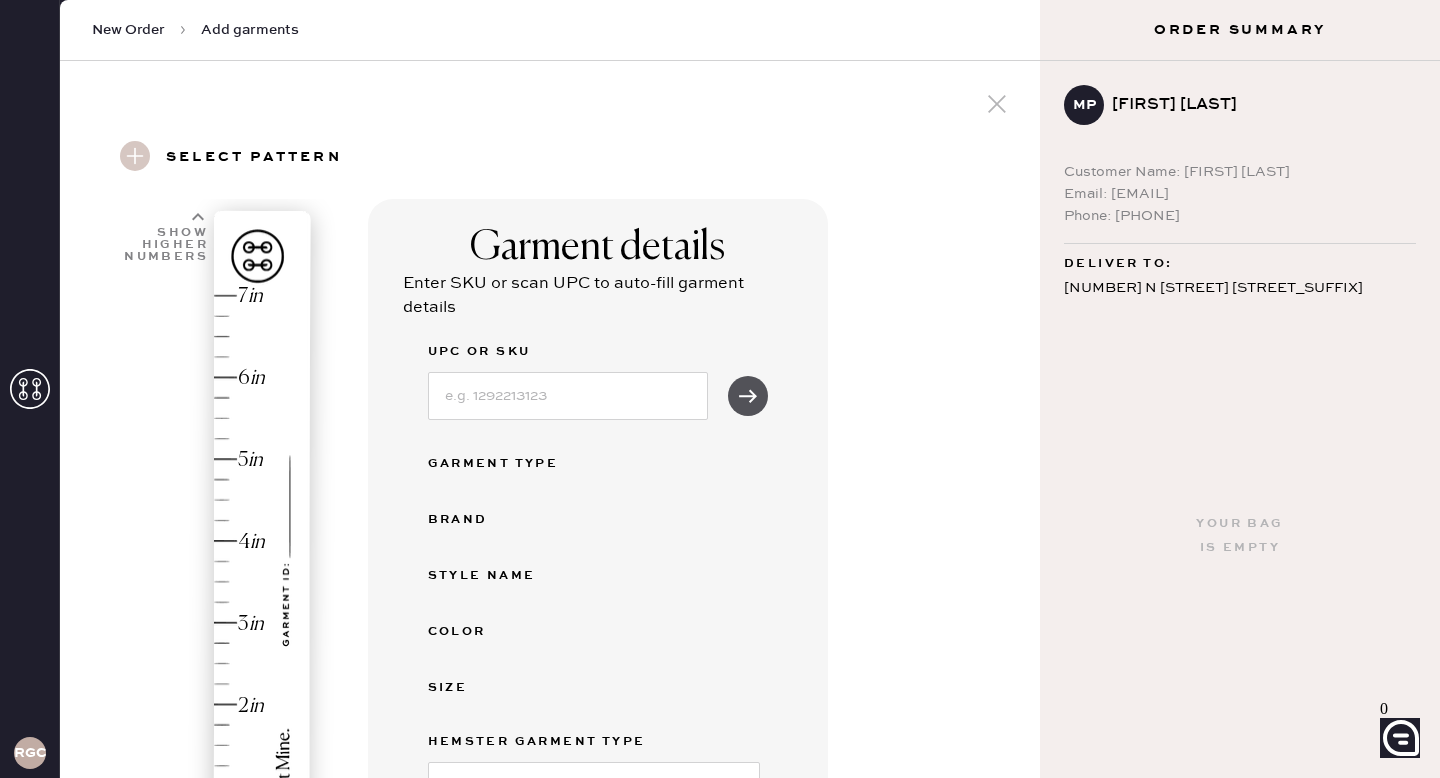 click at bounding box center [748, 396] 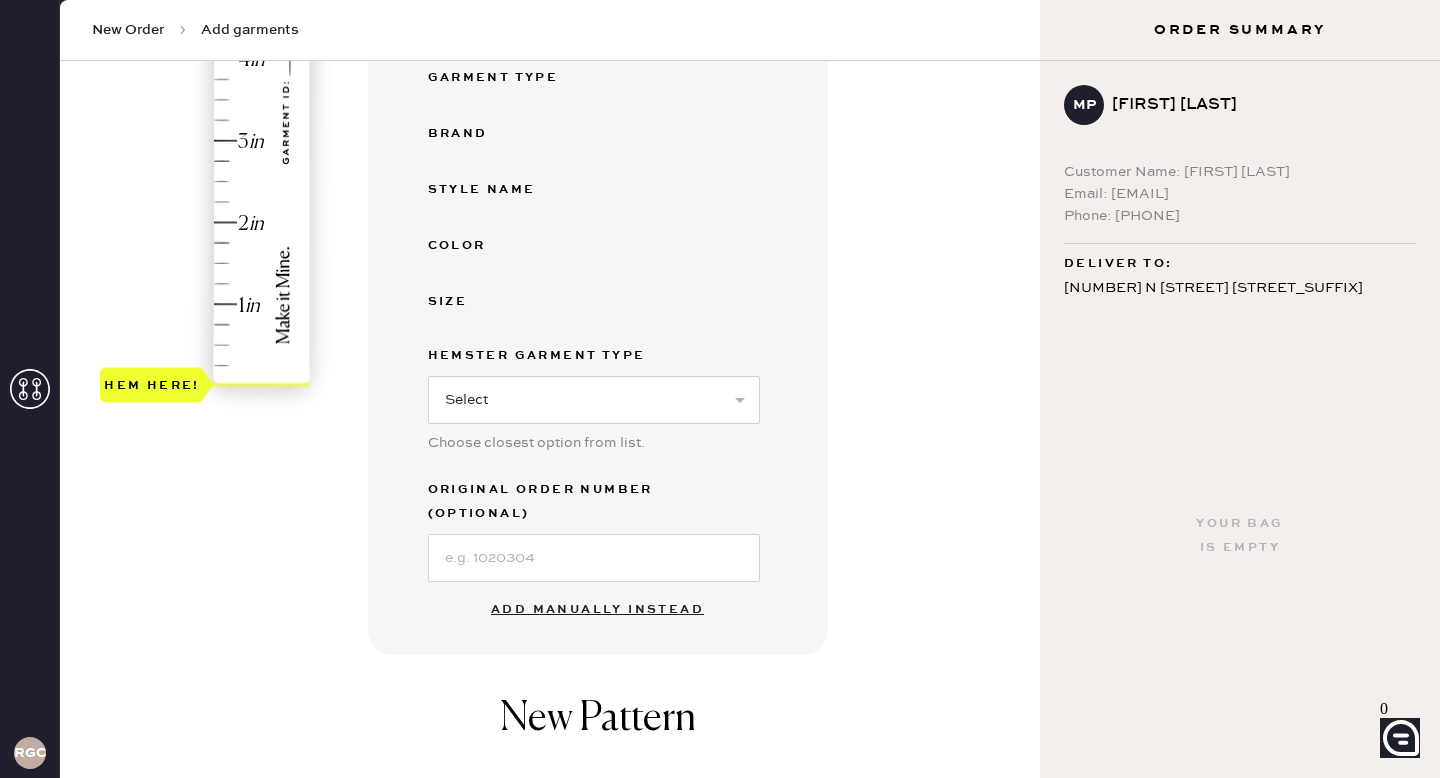 scroll, scrollTop: 490, scrollLeft: 0, axis: vertical 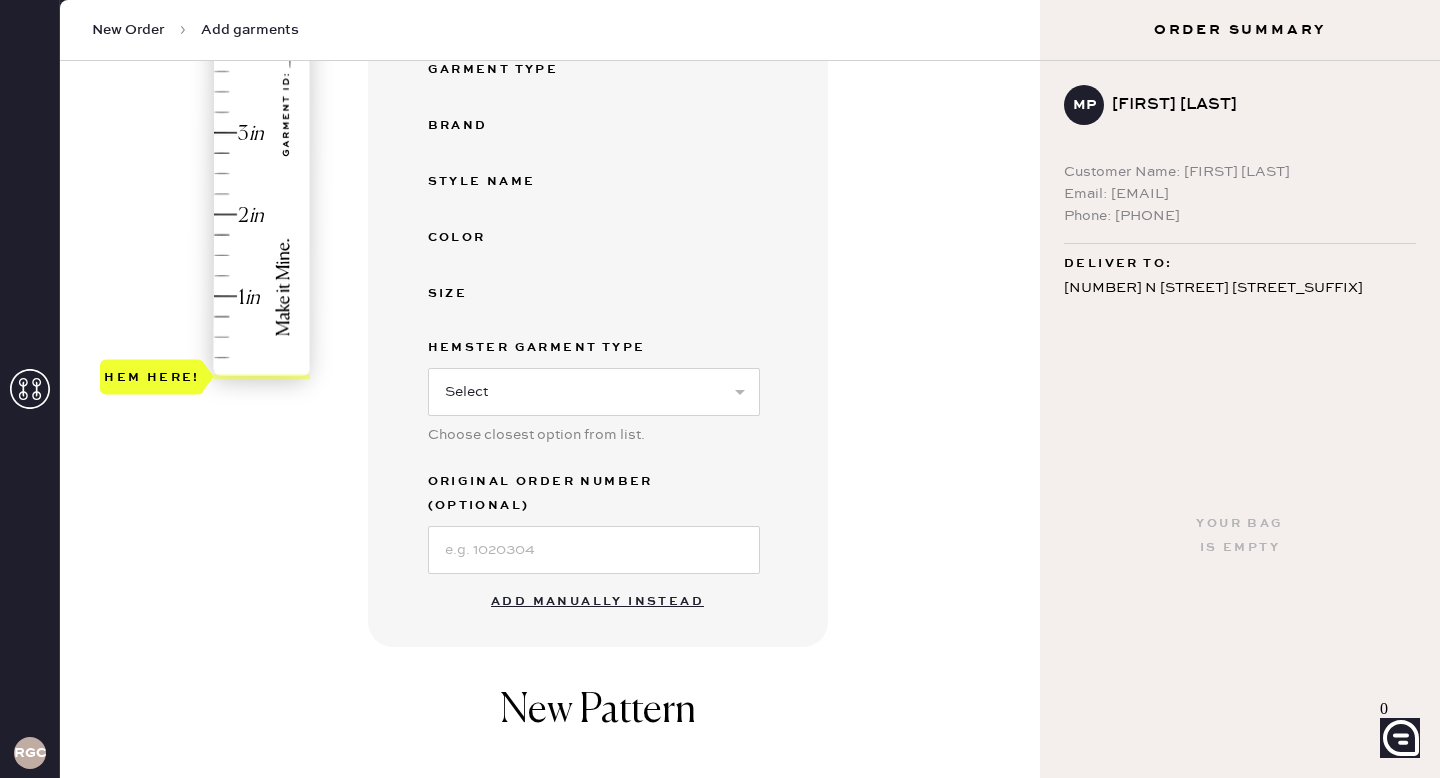 click on "Add manually instead" at bounding box center [597, 602] 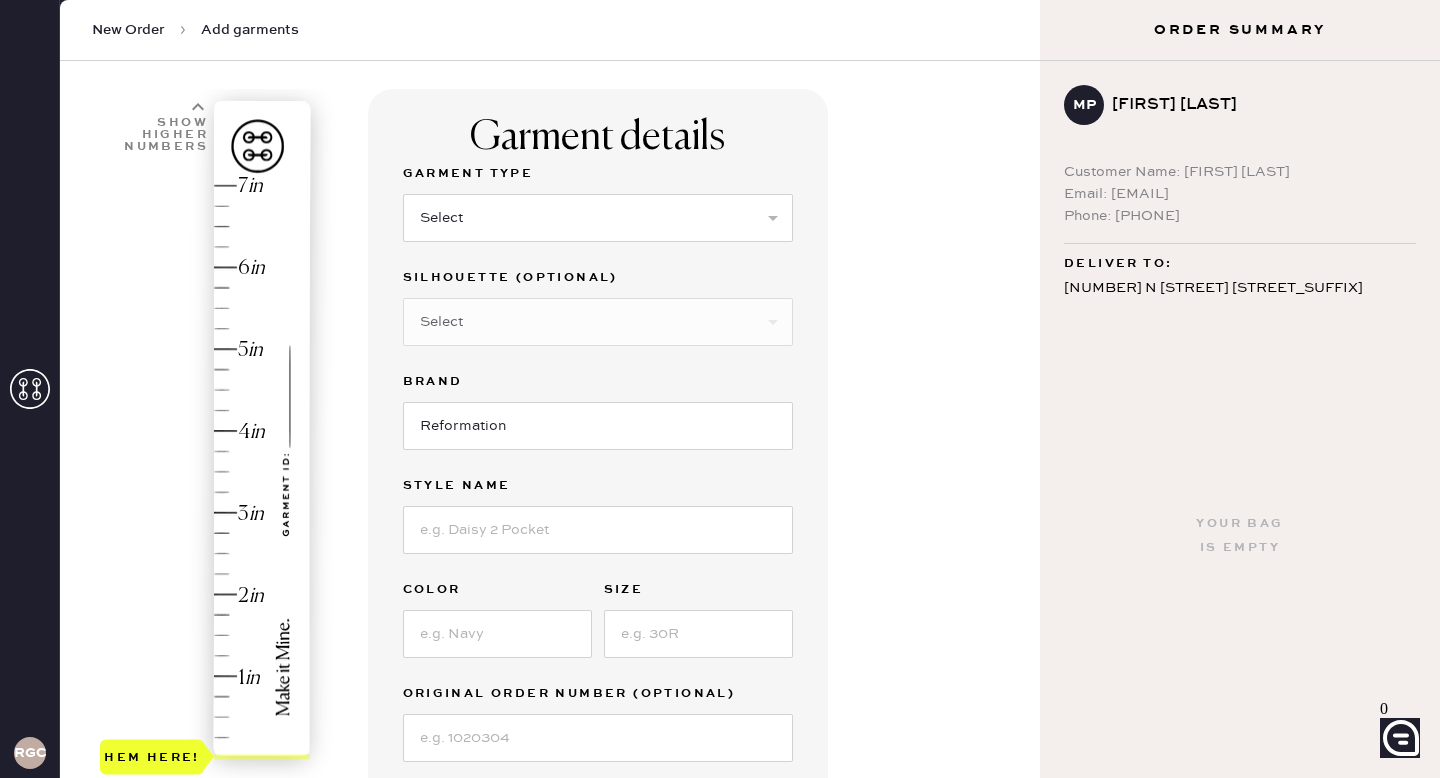 scroll, scrollTop: 105, scrollLeft: 0, axis: vertical 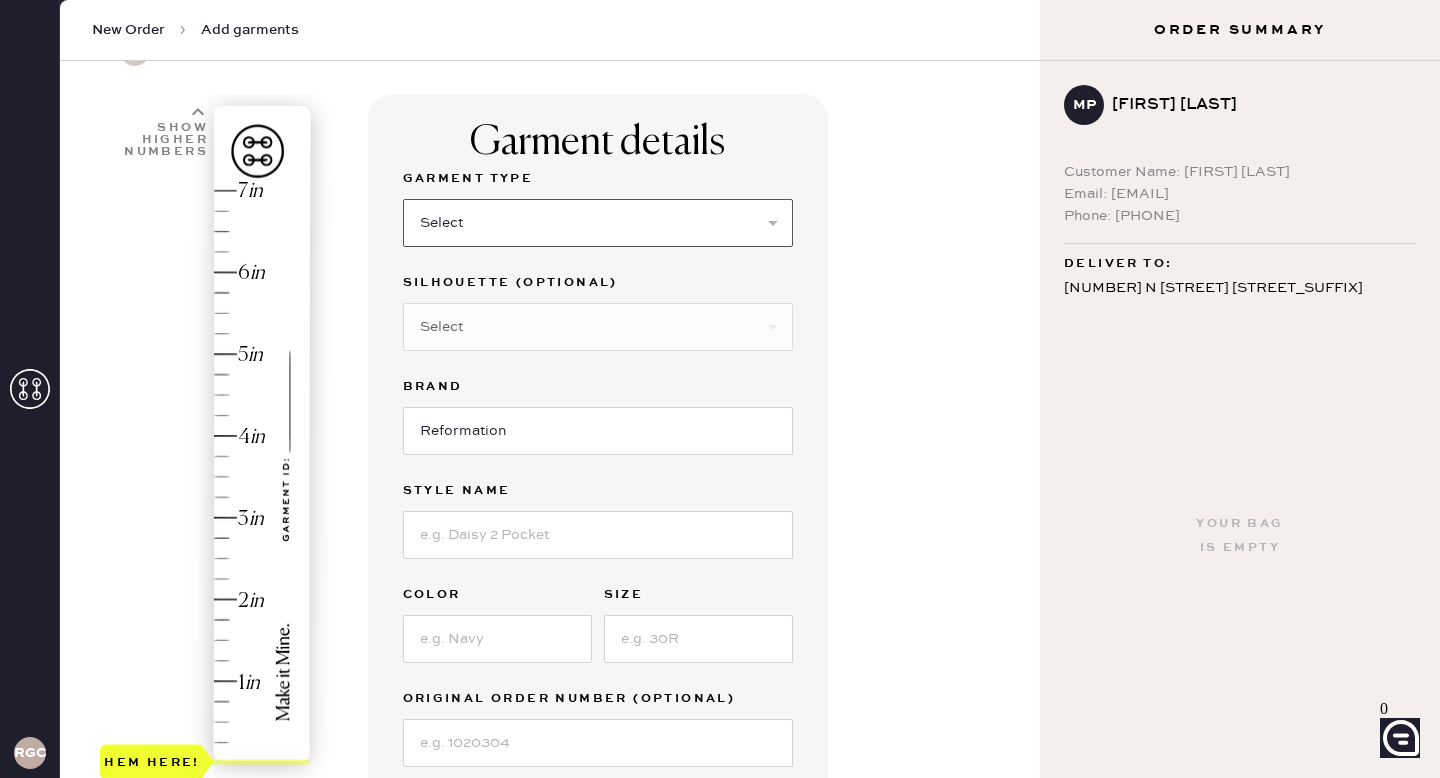 click on "Select Basic Skirt Jeans Leggings Pants Shorts Basic Sleeved Dress Basic Sleeveless Dress Basic Strap Dress Strap Jumpsuit Button Down Top Sleeved Top Sleeveless Top" at bounding box center (598, 223) 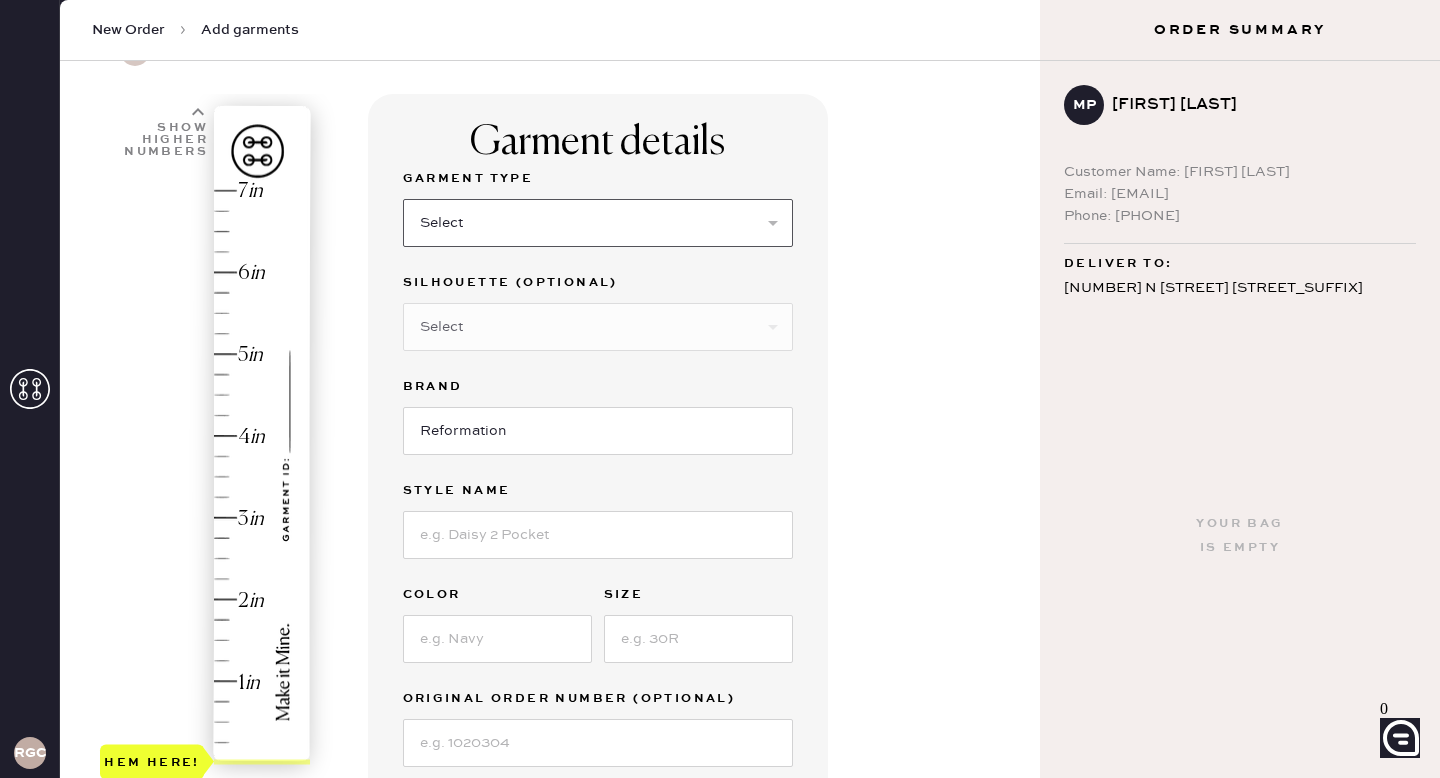 select on "7" 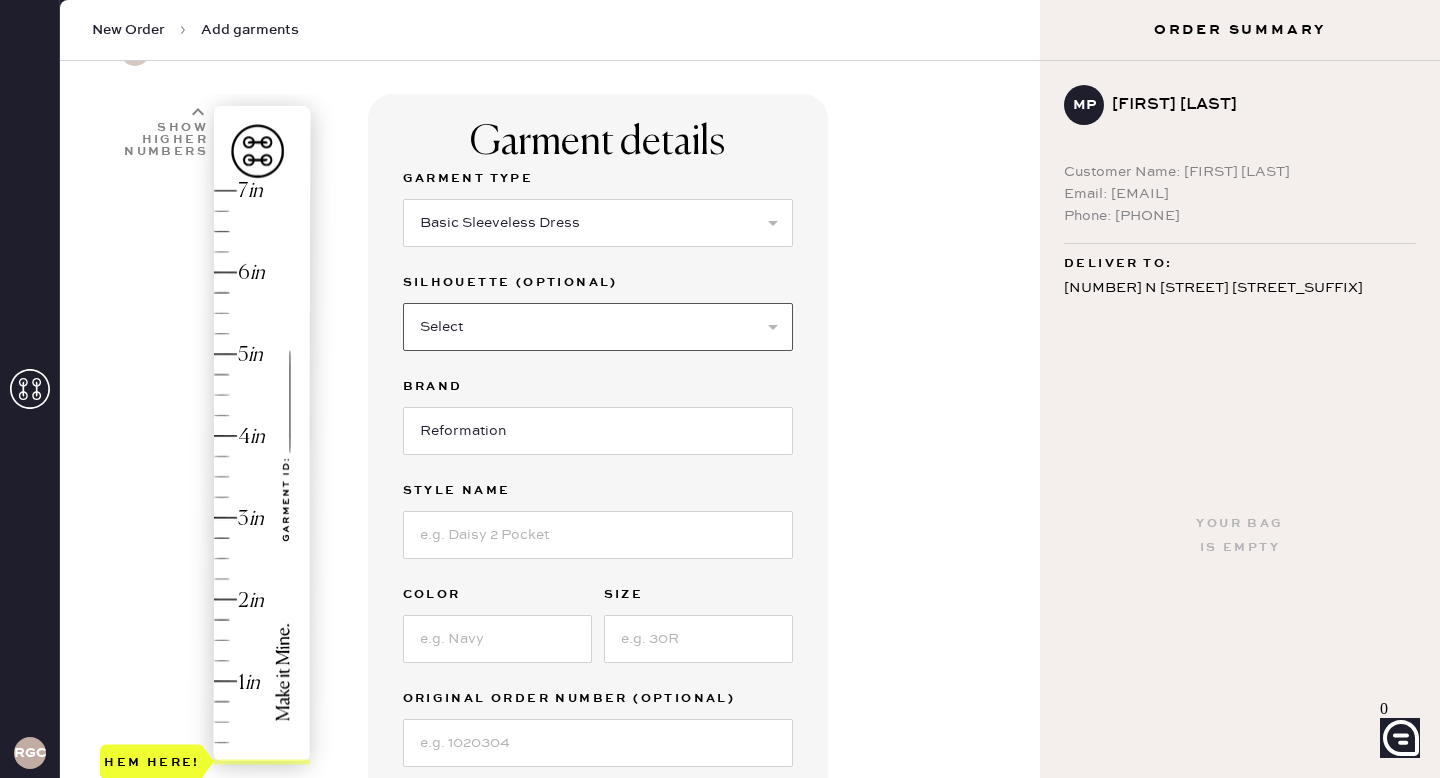 click on "Select Maxi Dress Midi Dress Mini Dress Other" at bounding box center (598, 327) 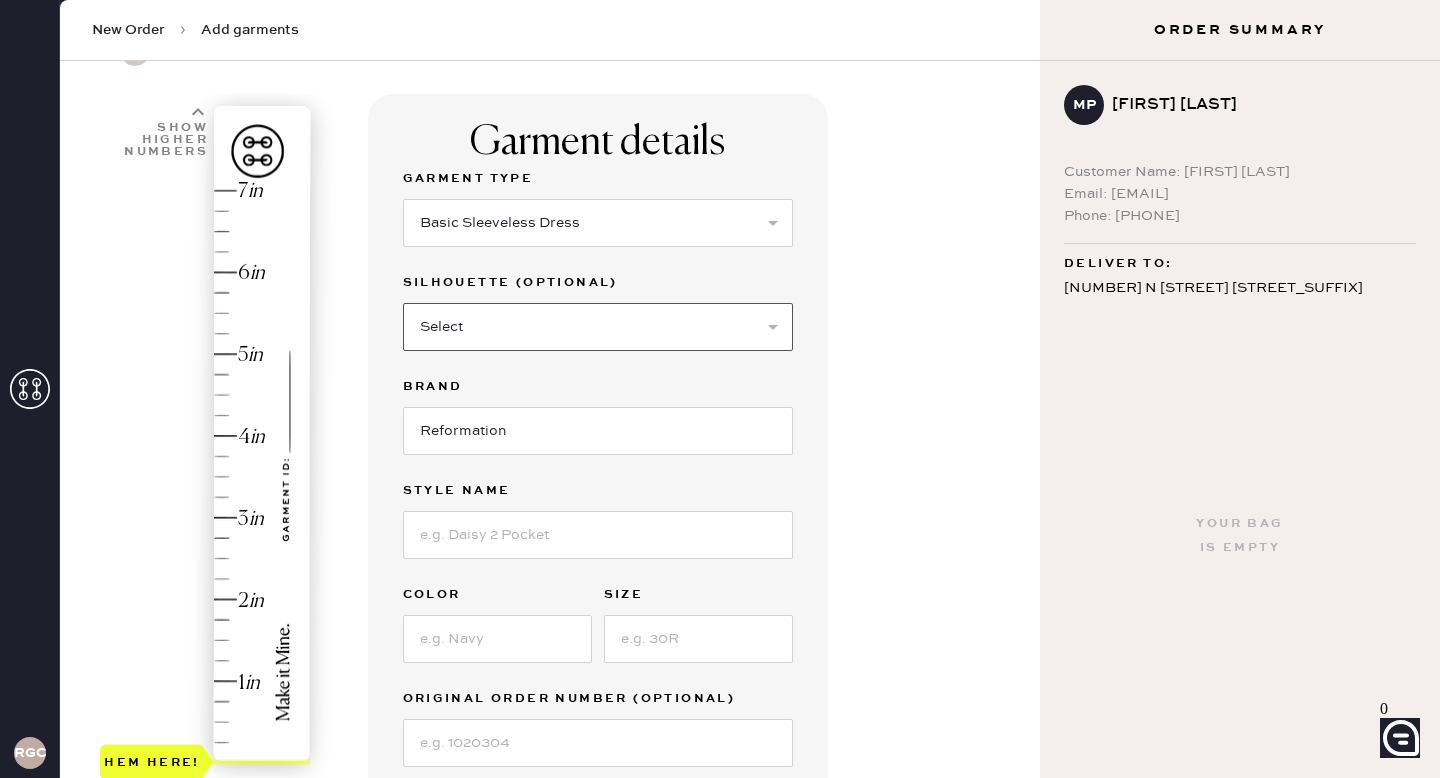 select on "33" 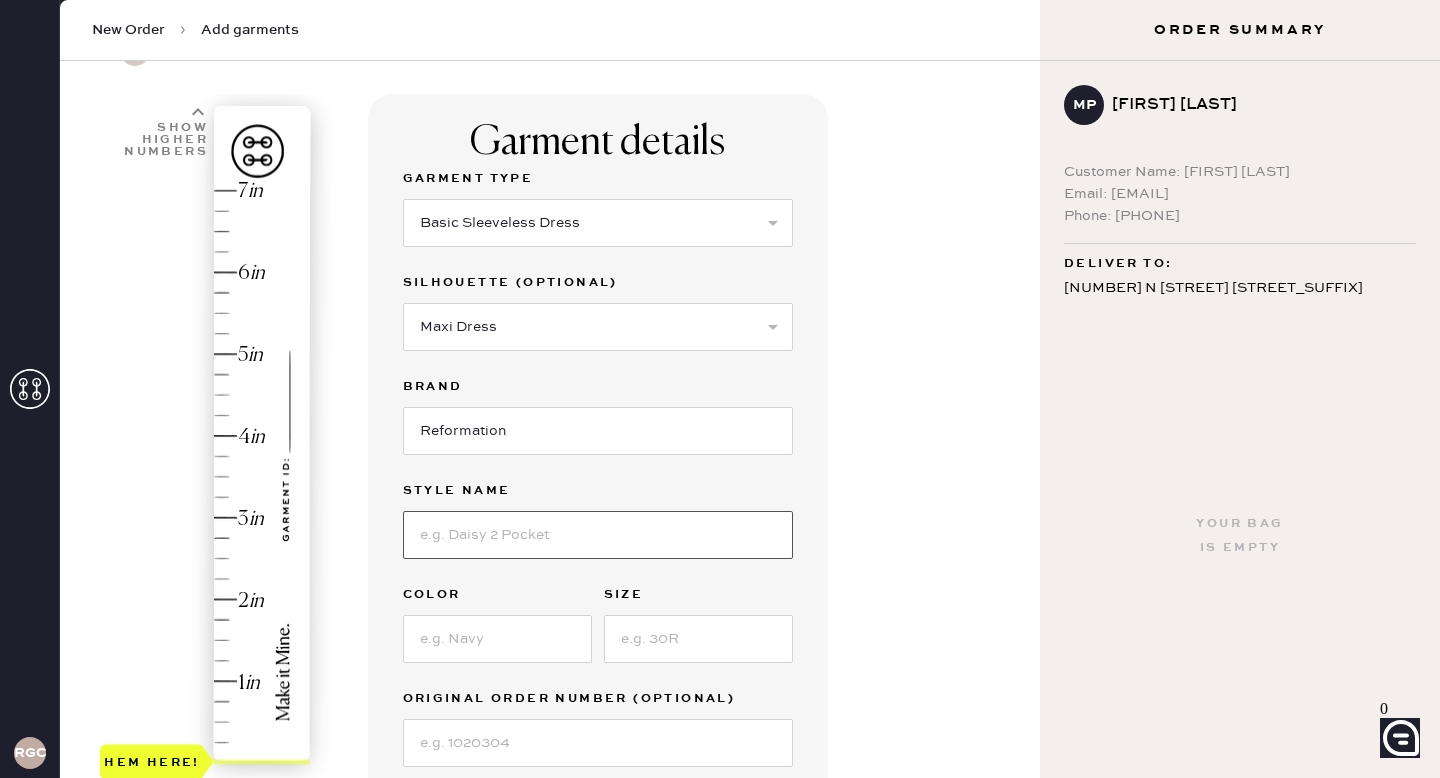 click at bounding box center (598, 535) 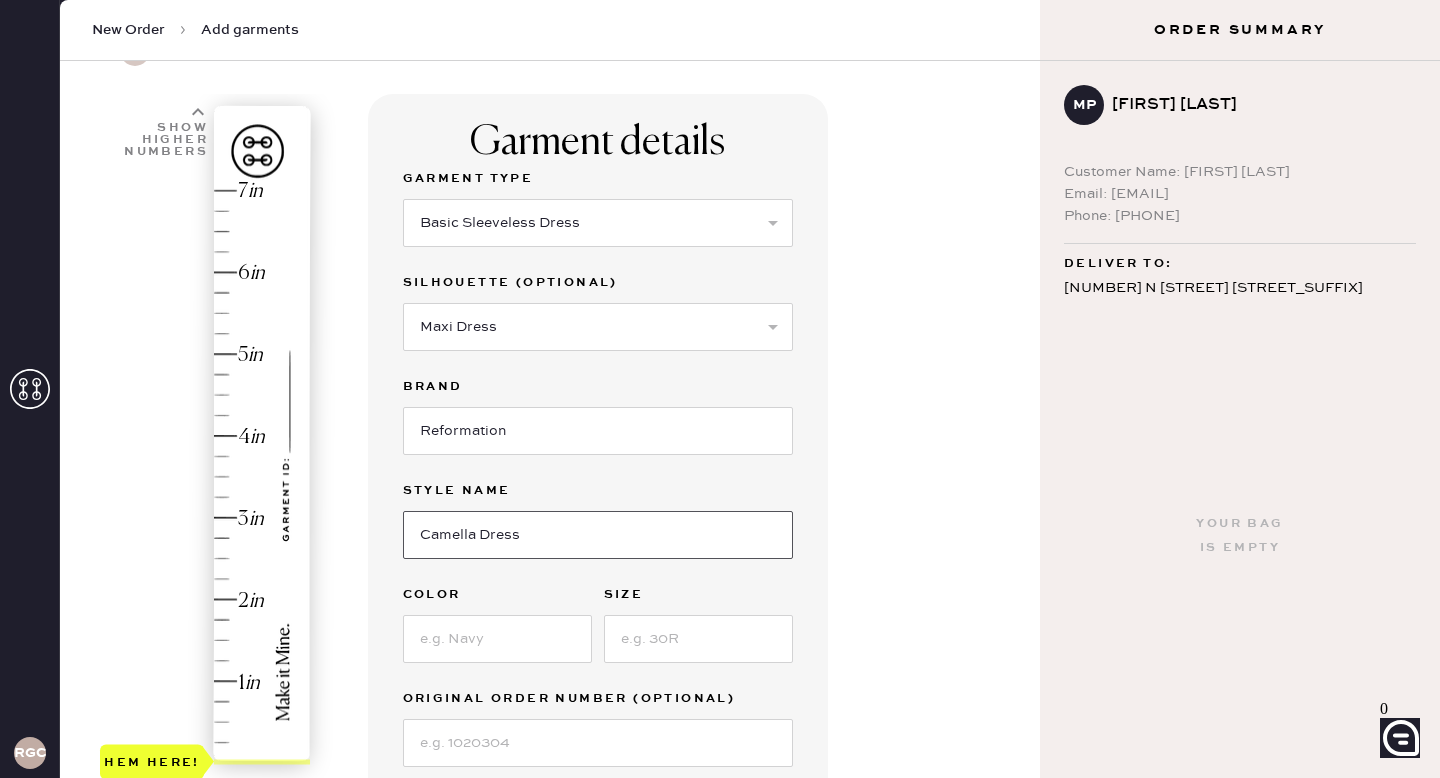 type on "Camella Dress" 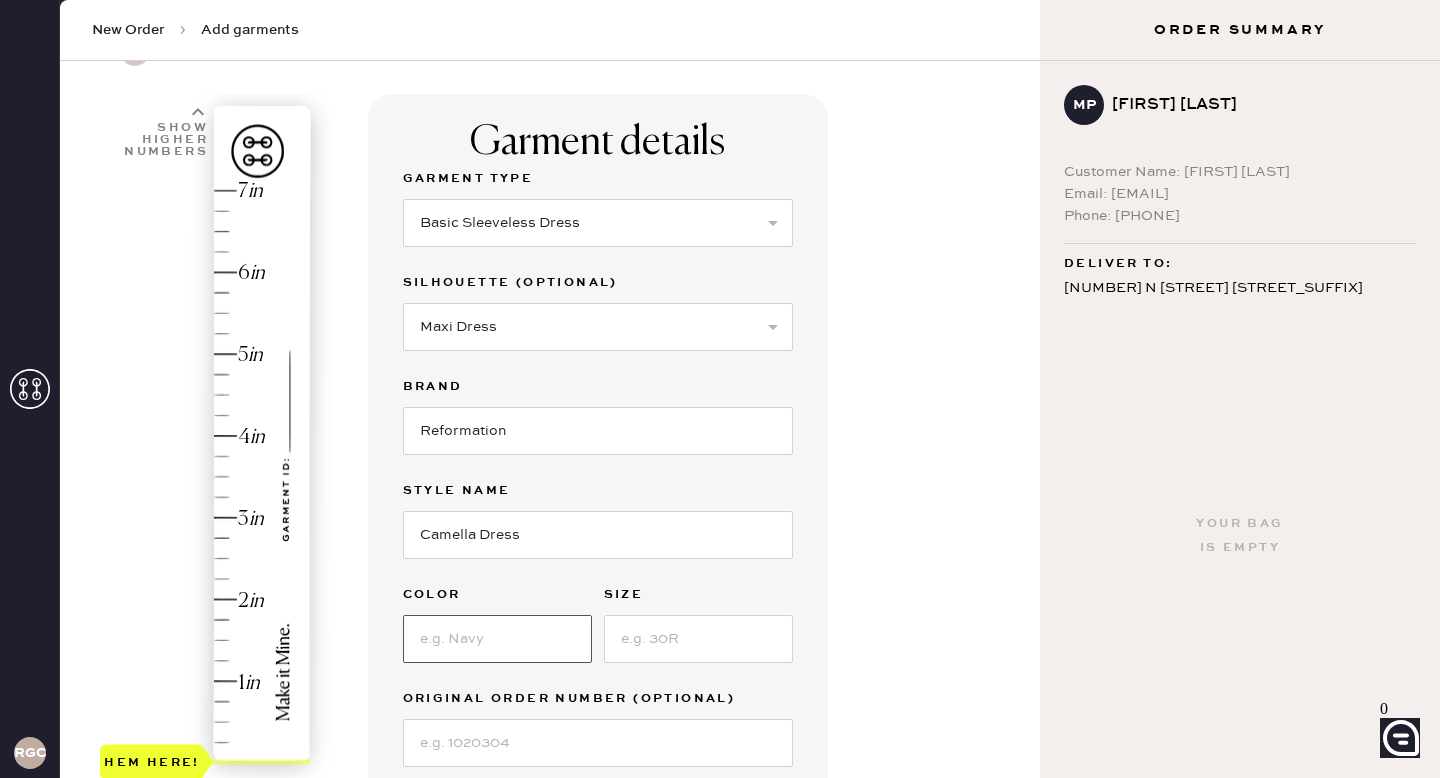 click at bounding box center (497, 639) 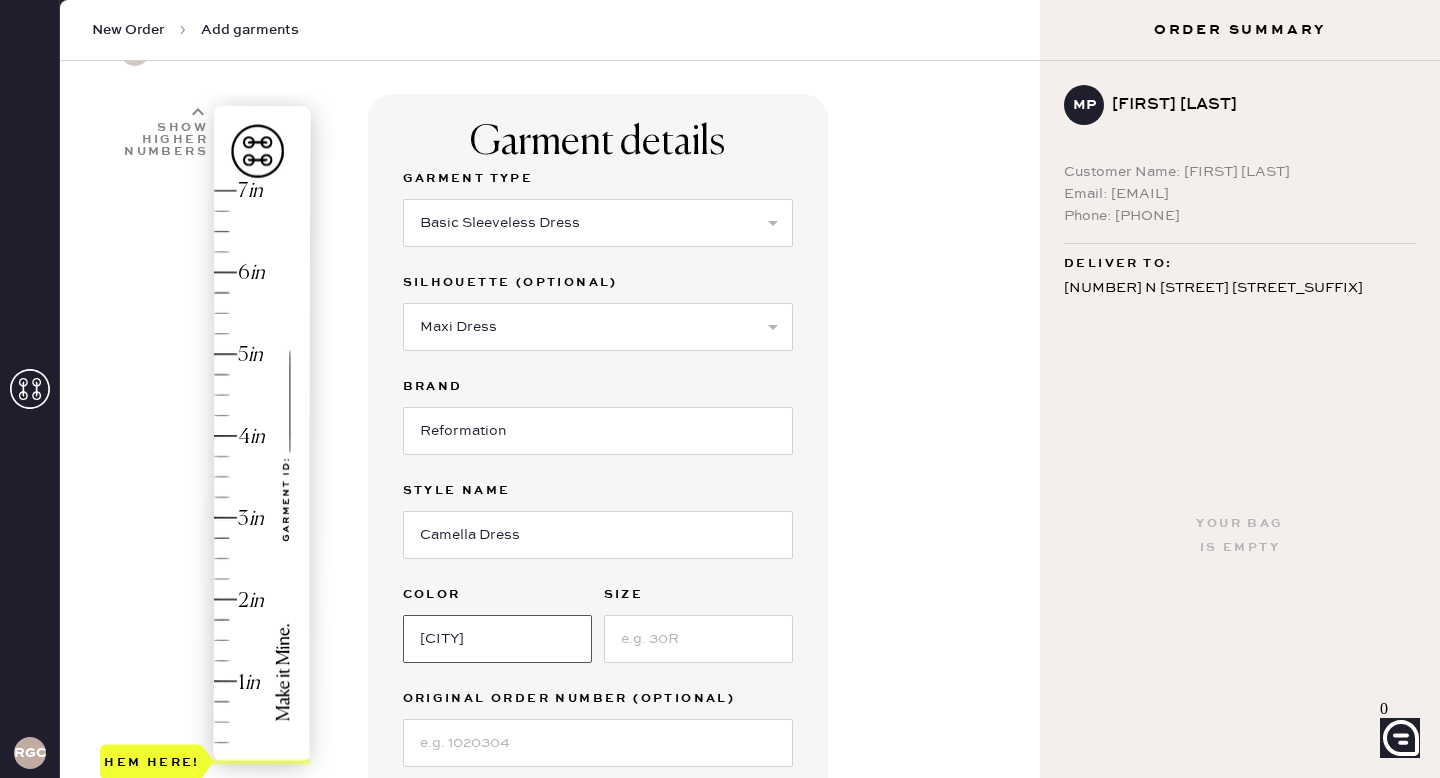 type on "[CITY]" 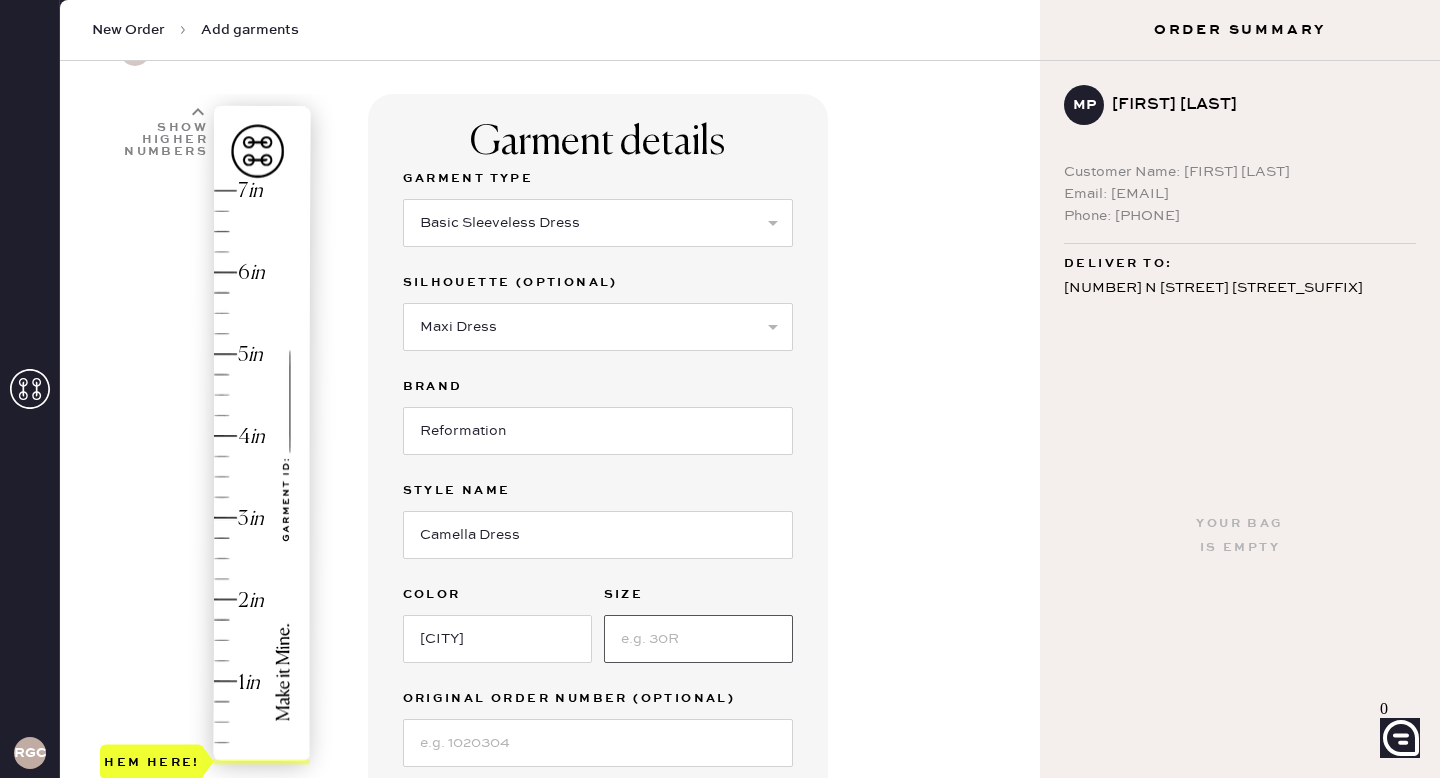 click at bounding box center (698, 639) 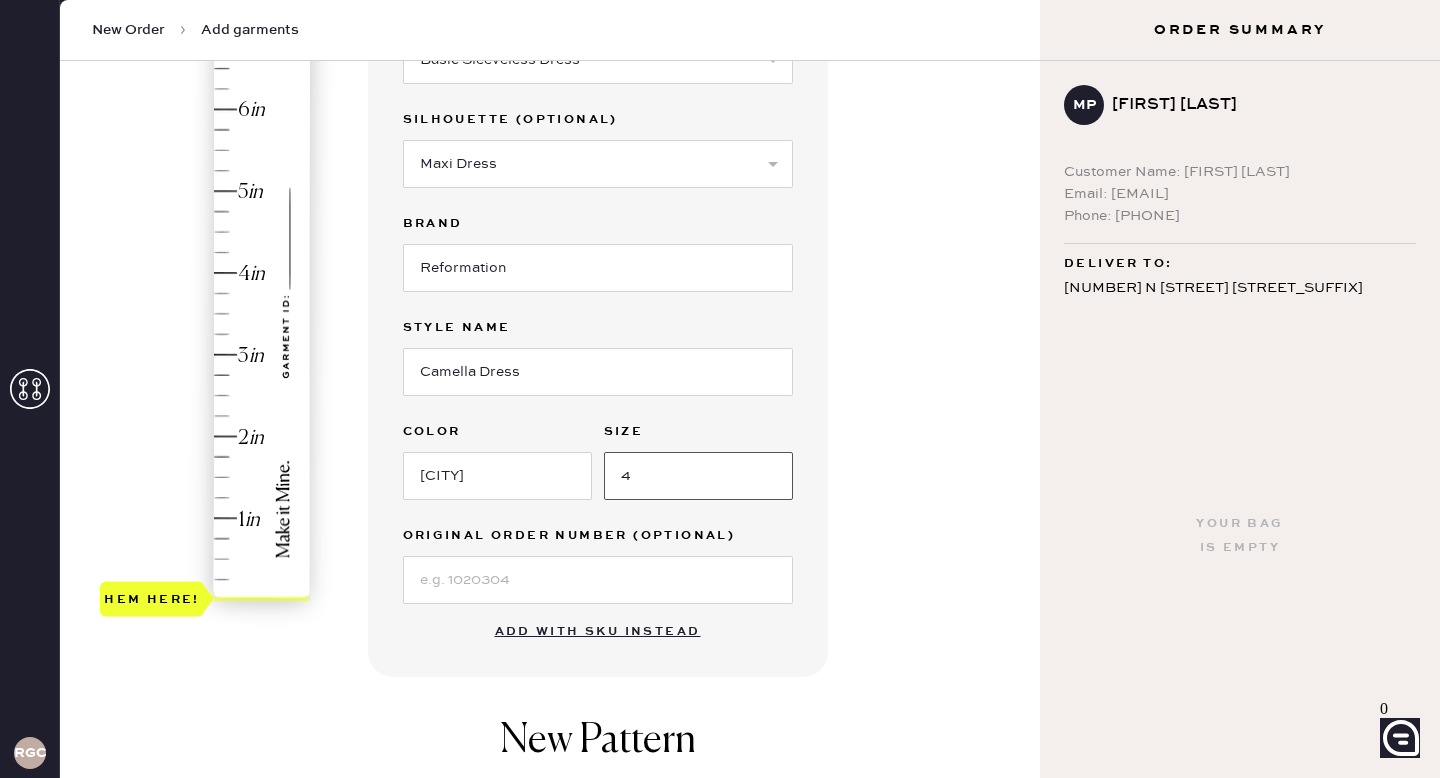 scroll, scrollTop: 296, scrollLeft: 0, axis: vertical 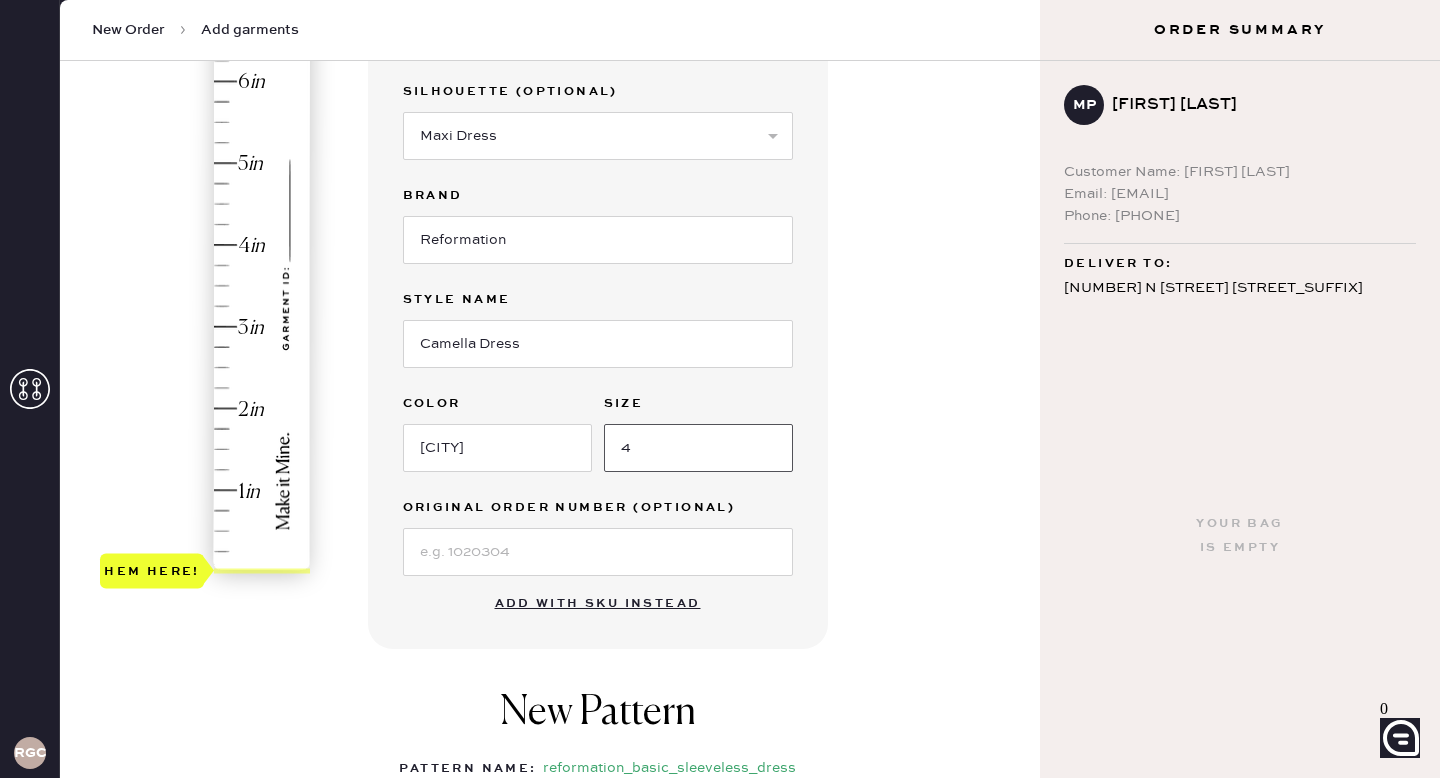 type on "4" 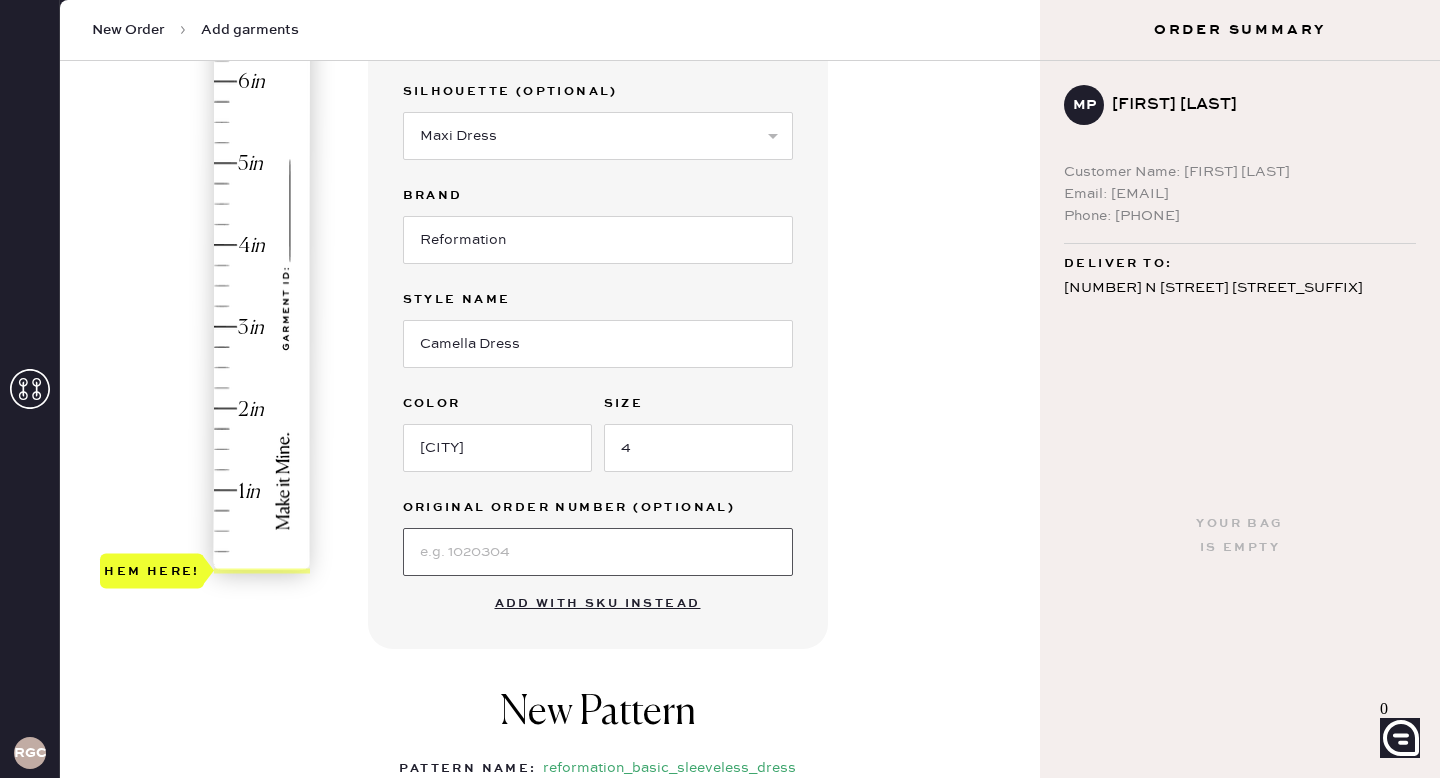 click at bounding box center [598, 552] 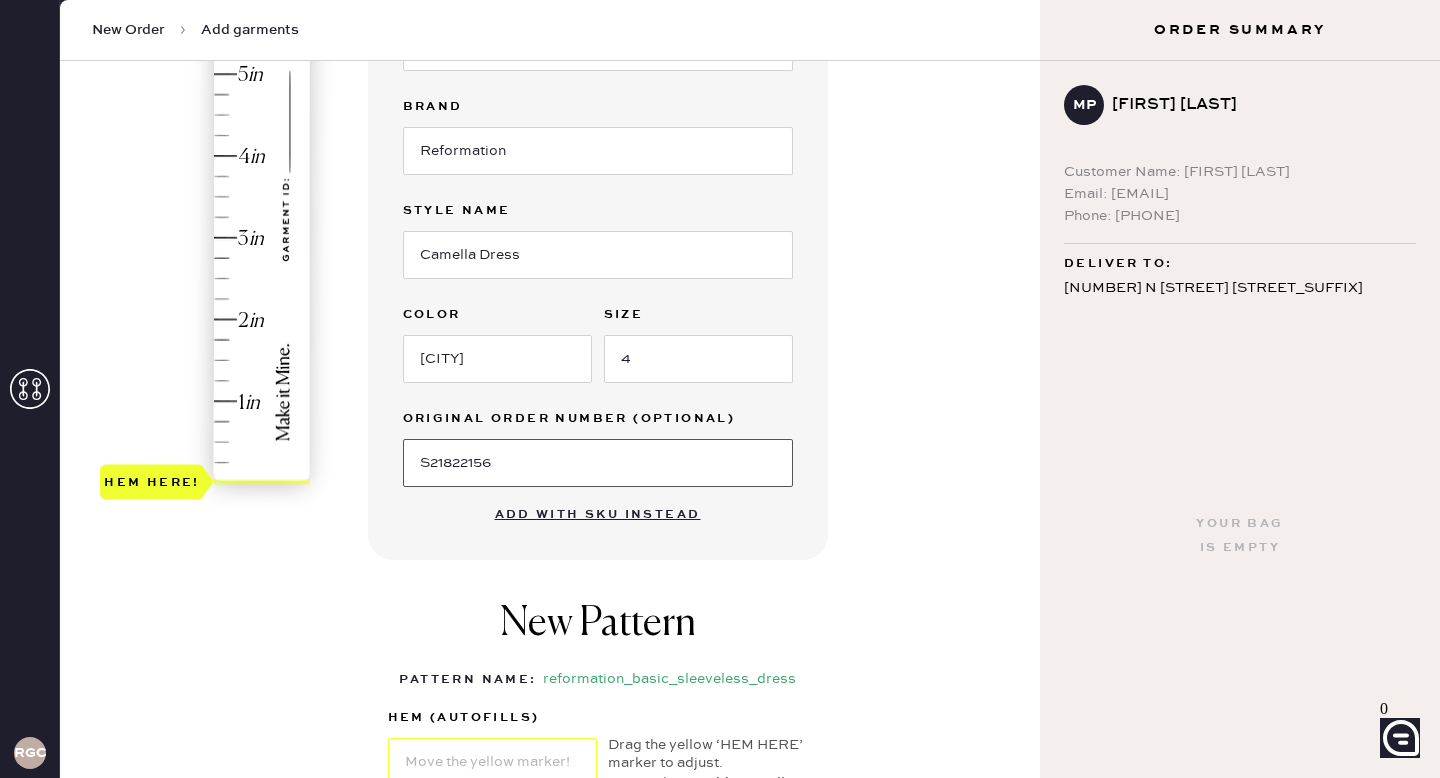 scroll, scrollTop: 383, scrollLeft: 0, axis: vertical 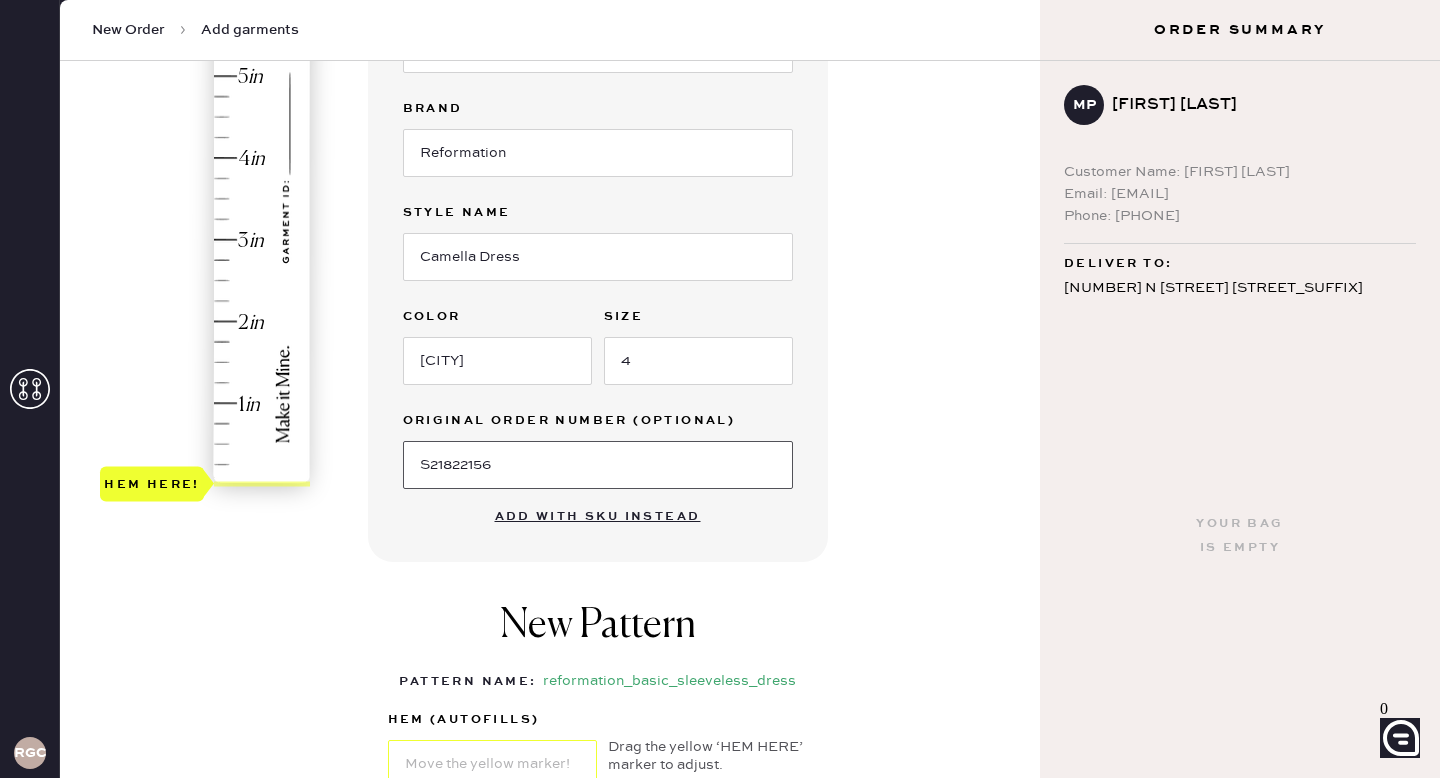 type on "S21822156" 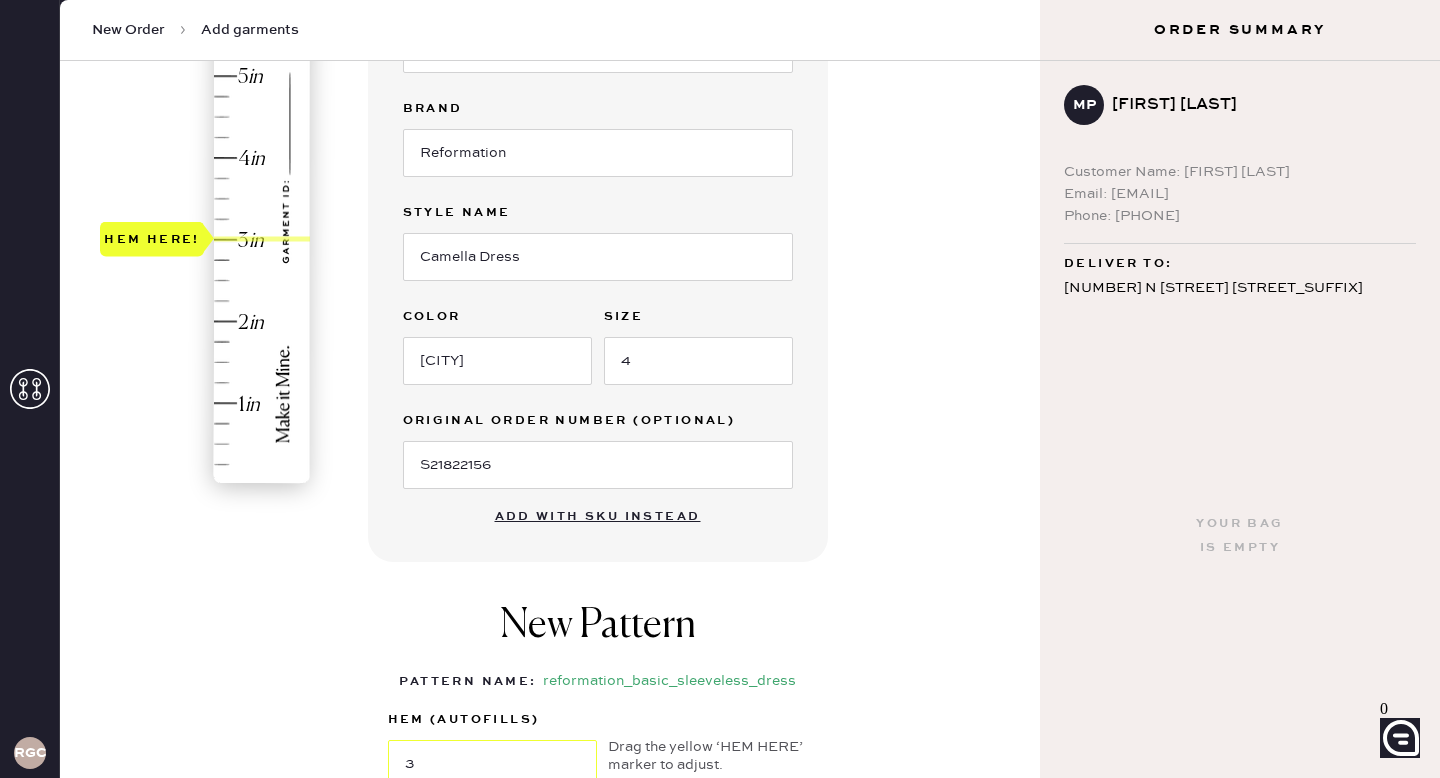 drag, startPoint x: 126, startPoint y: 485, endPoint x: 147, endPoint y: 240, distance: 245.89835 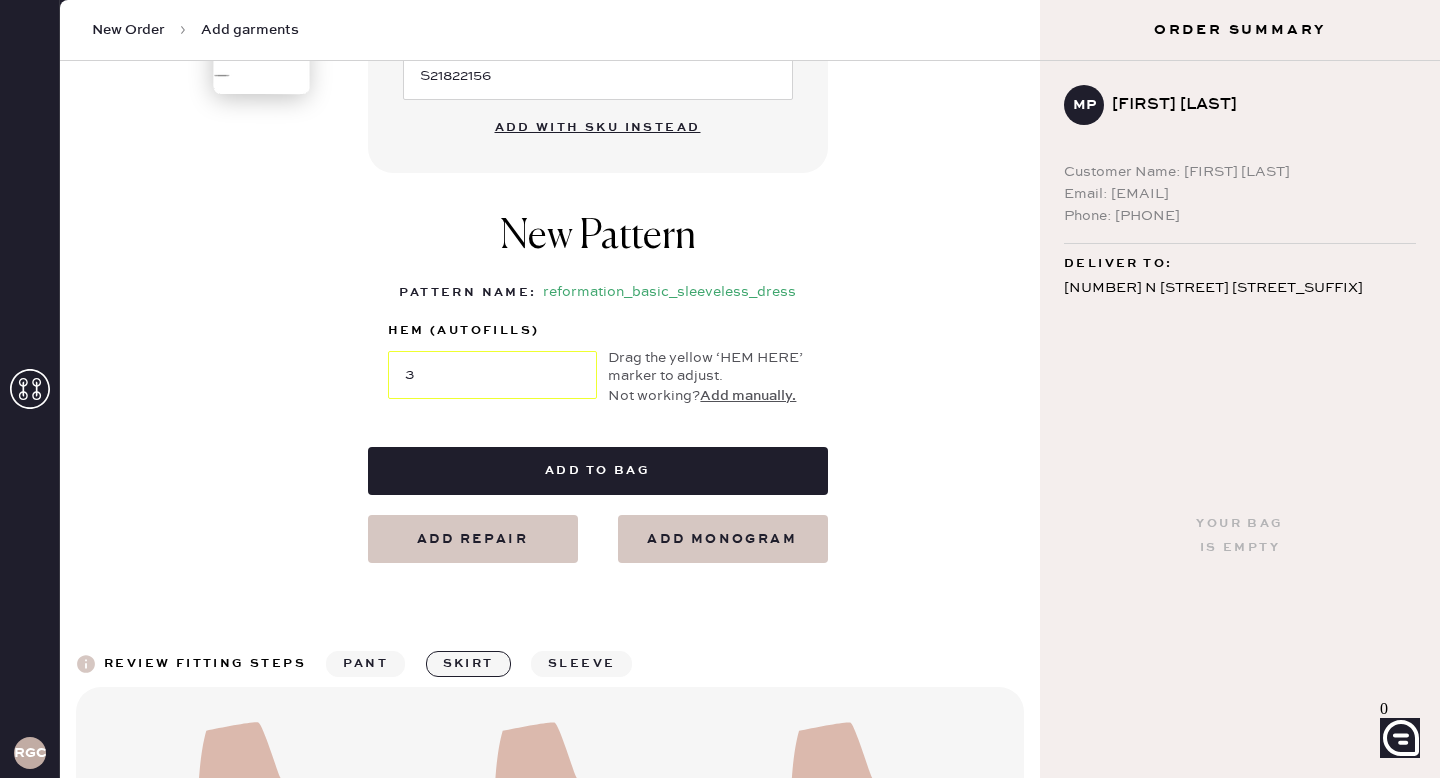 scroll, scrollTop: 774, scrollLeft: 0, axis: vertical 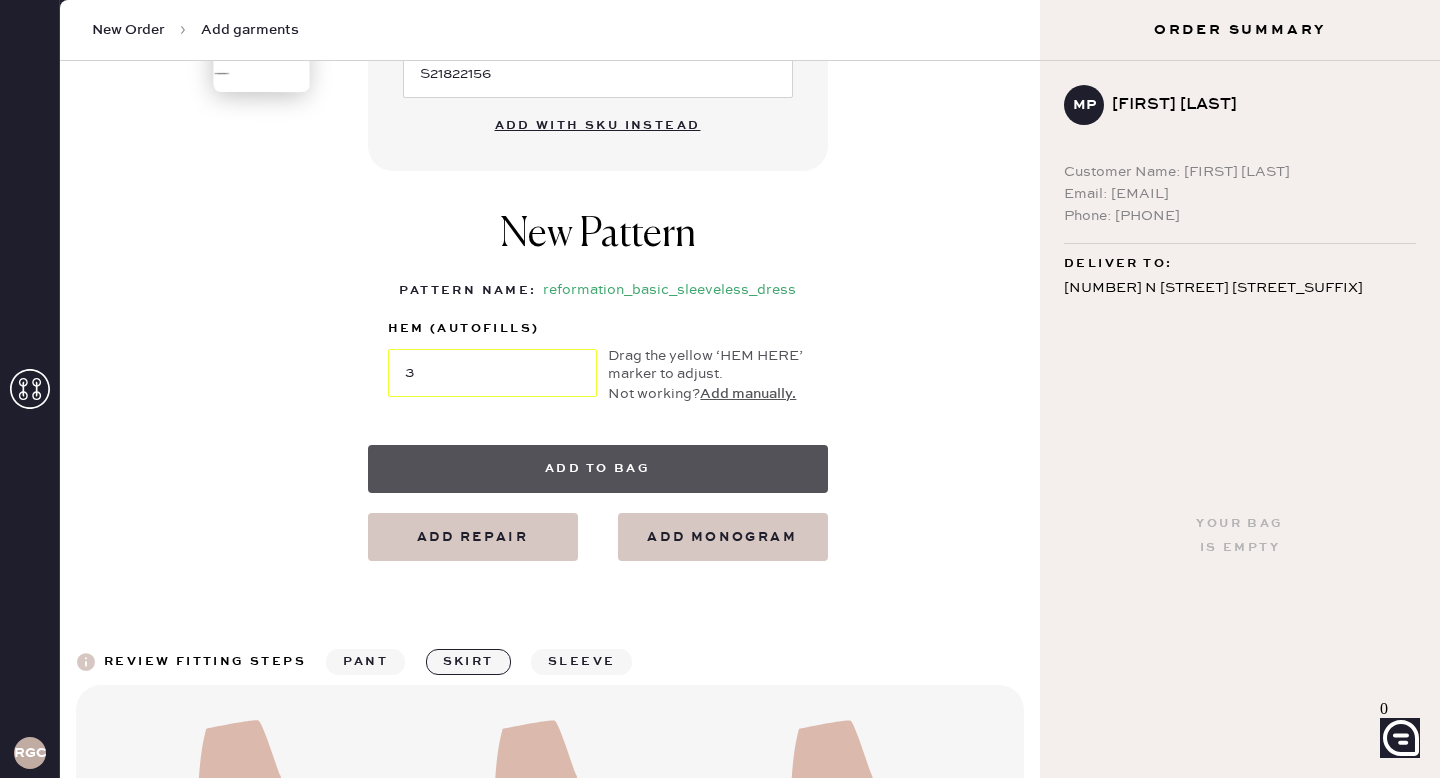 click on "Add to bag" at bounding box center (598, 469) 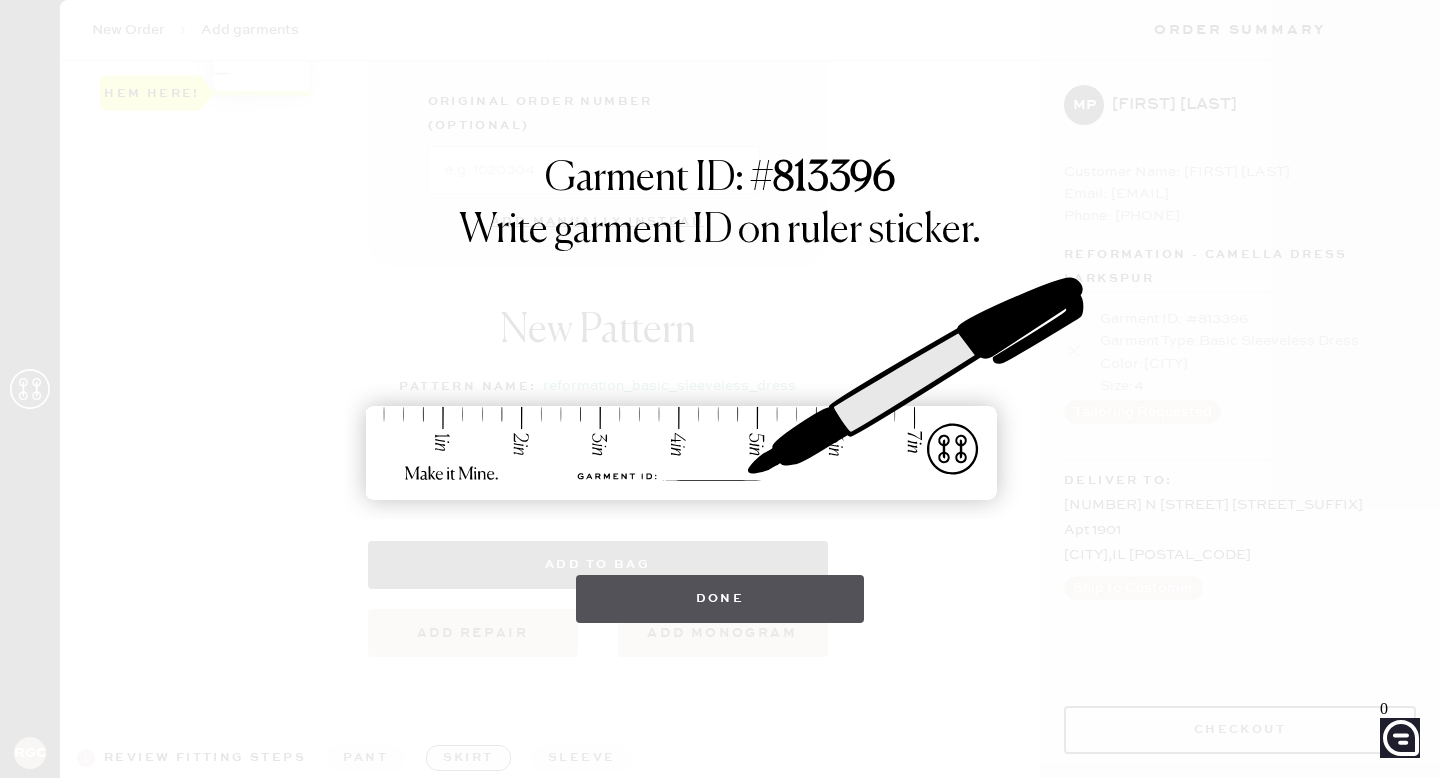 click on "Done" at bounding box center (720, 599) 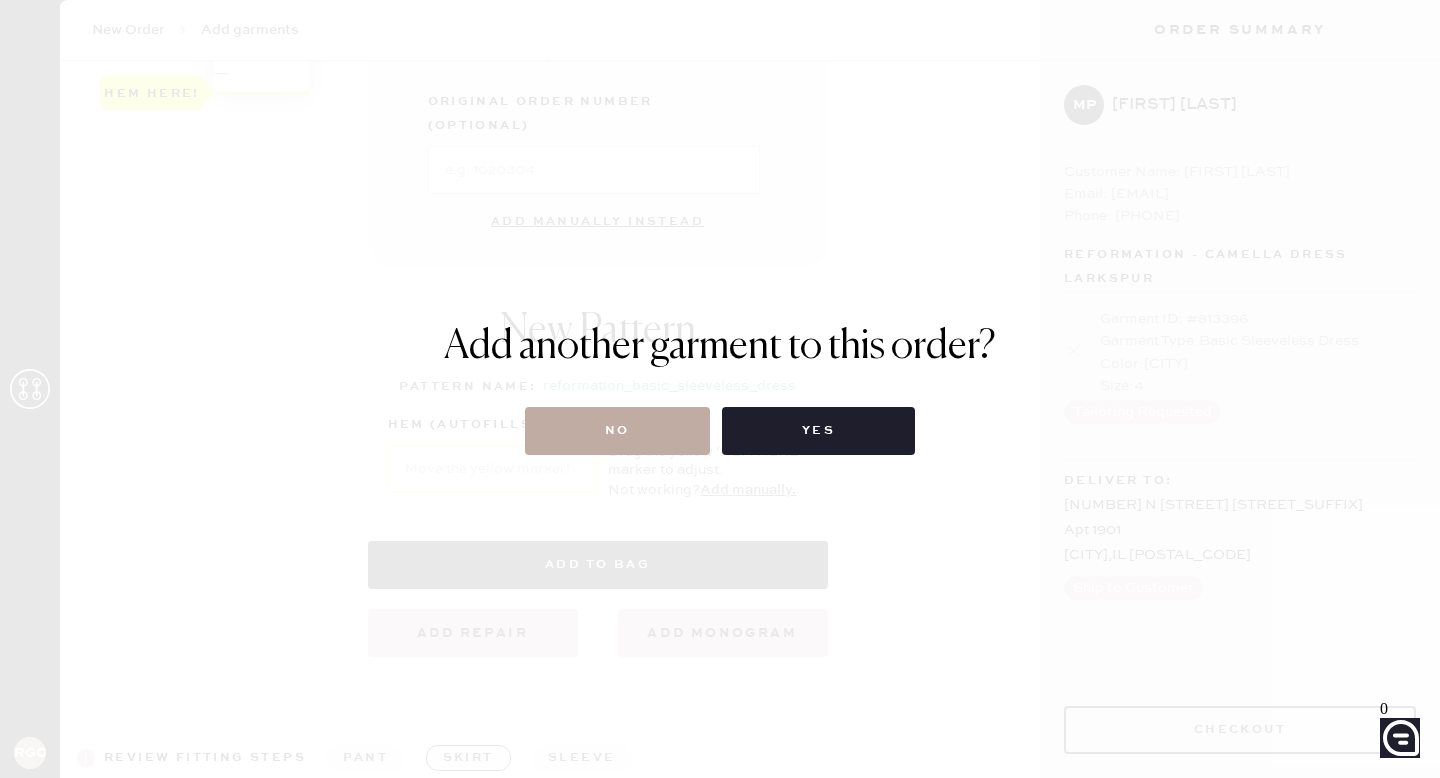 click on "No" at bounding box center [617, 431] 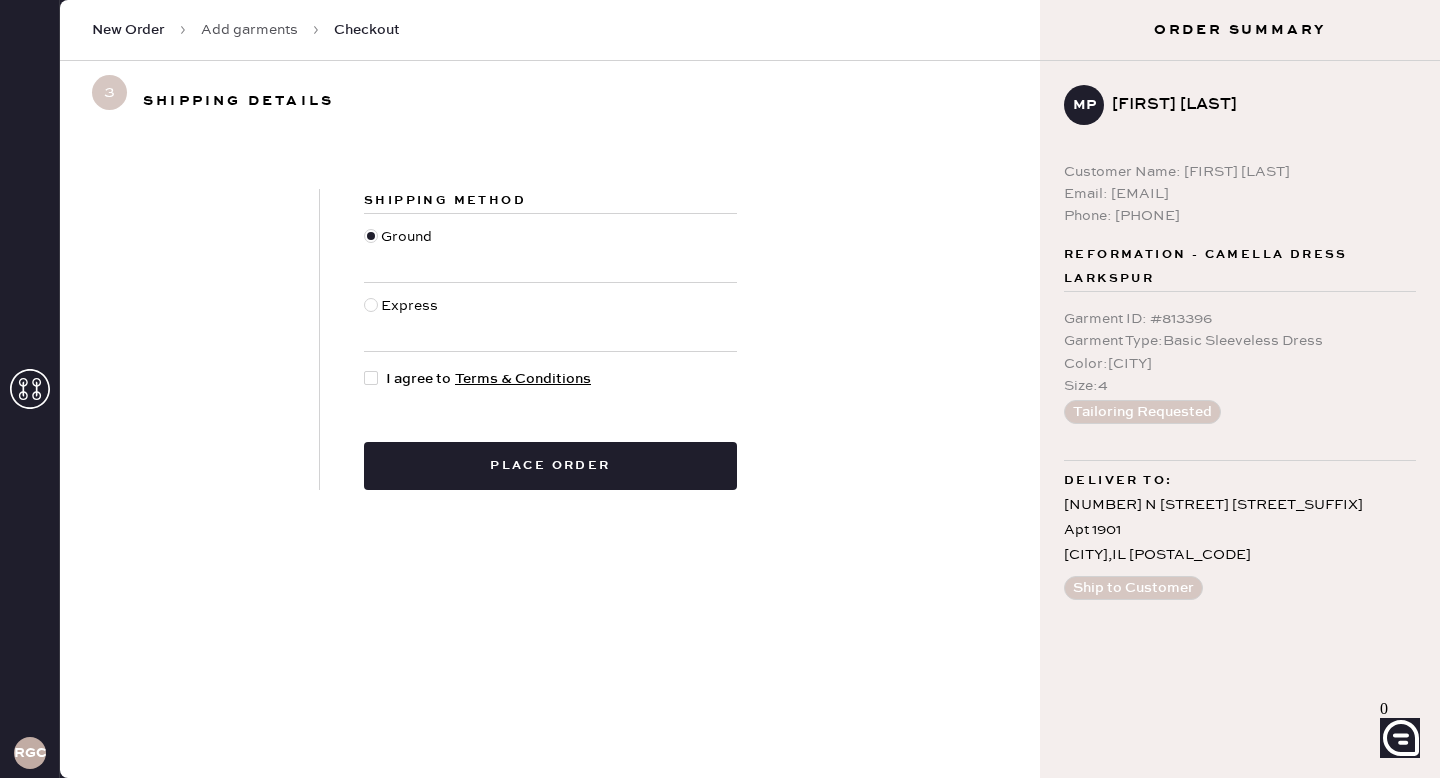 click at bounding box center [371, 378] 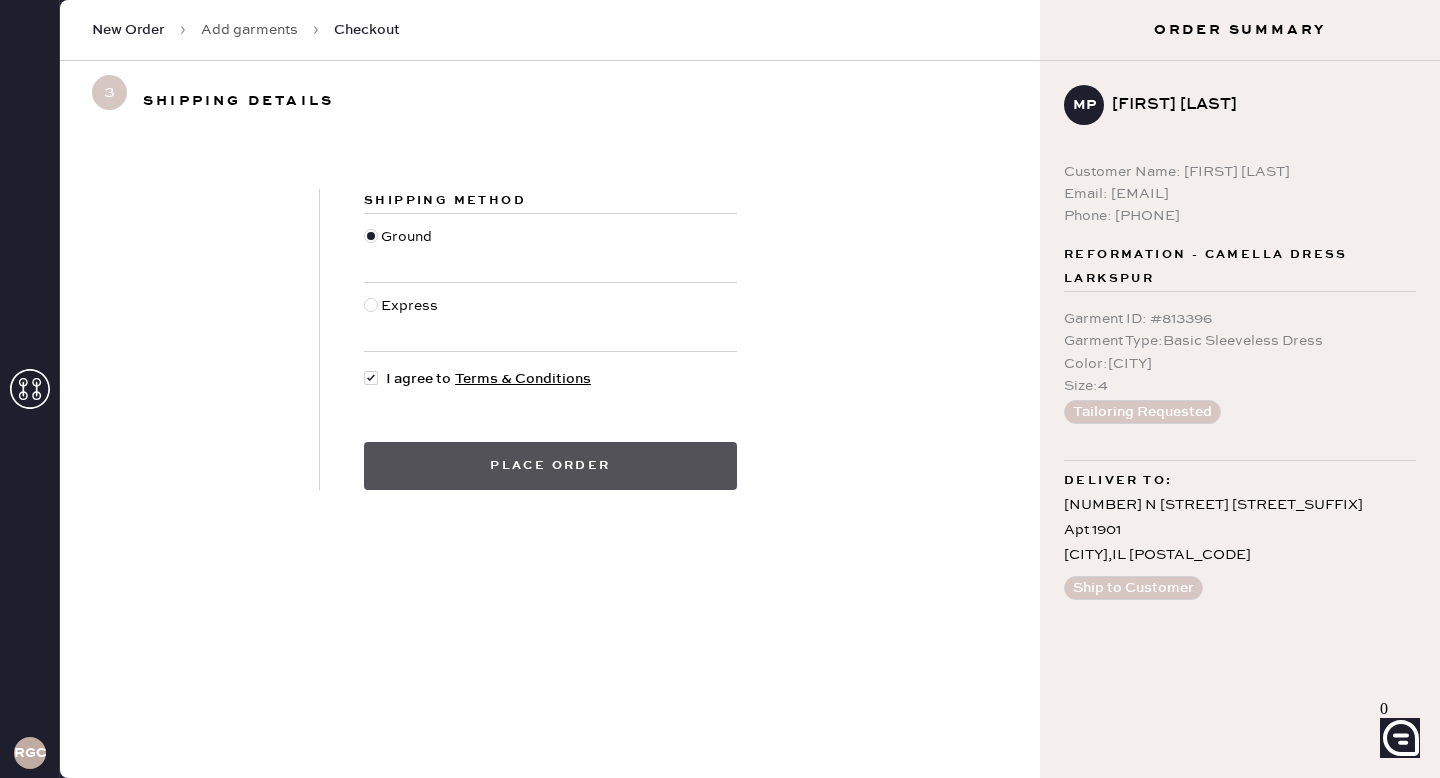 click on "Place order" at bounding box center [550, 466] 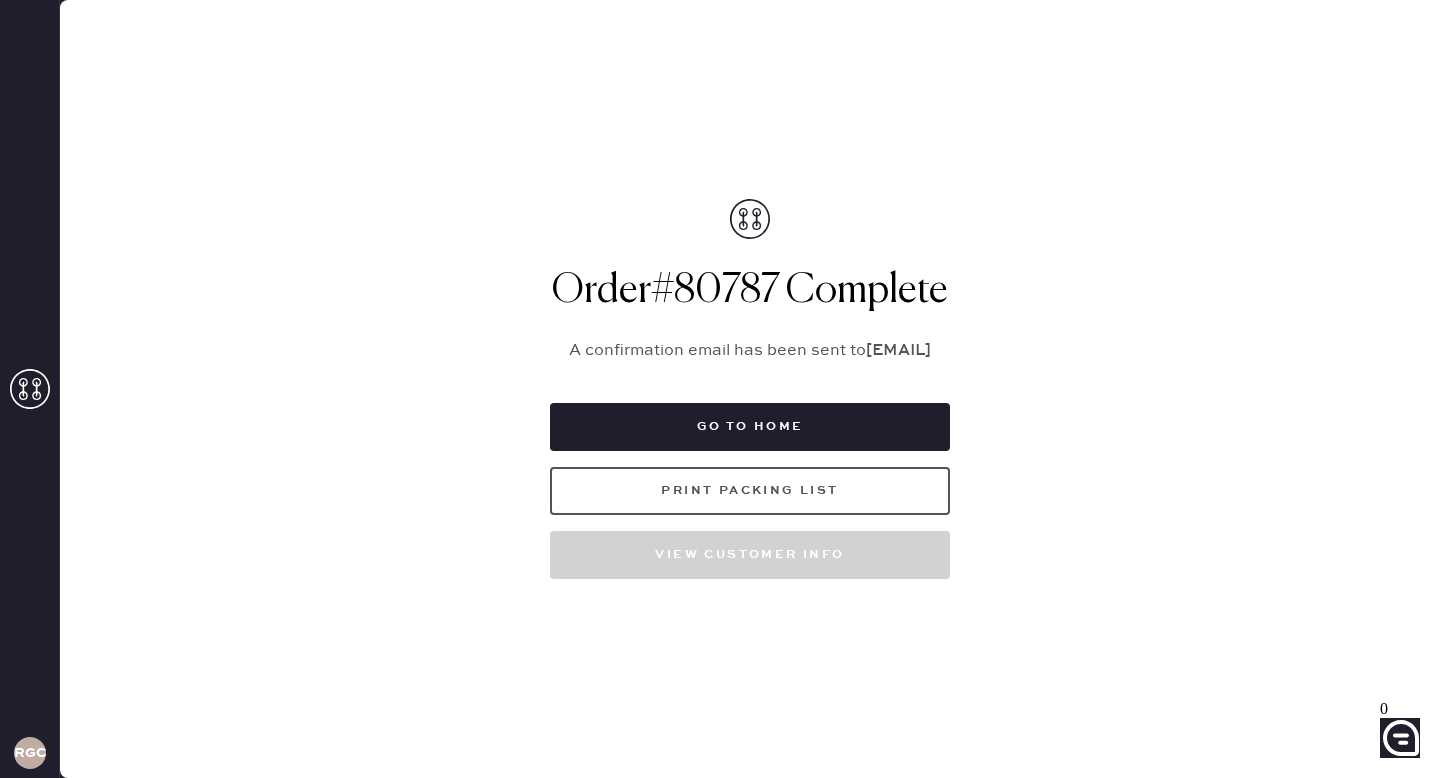 click on "Print Packing List" at bounding box center [750, 491] 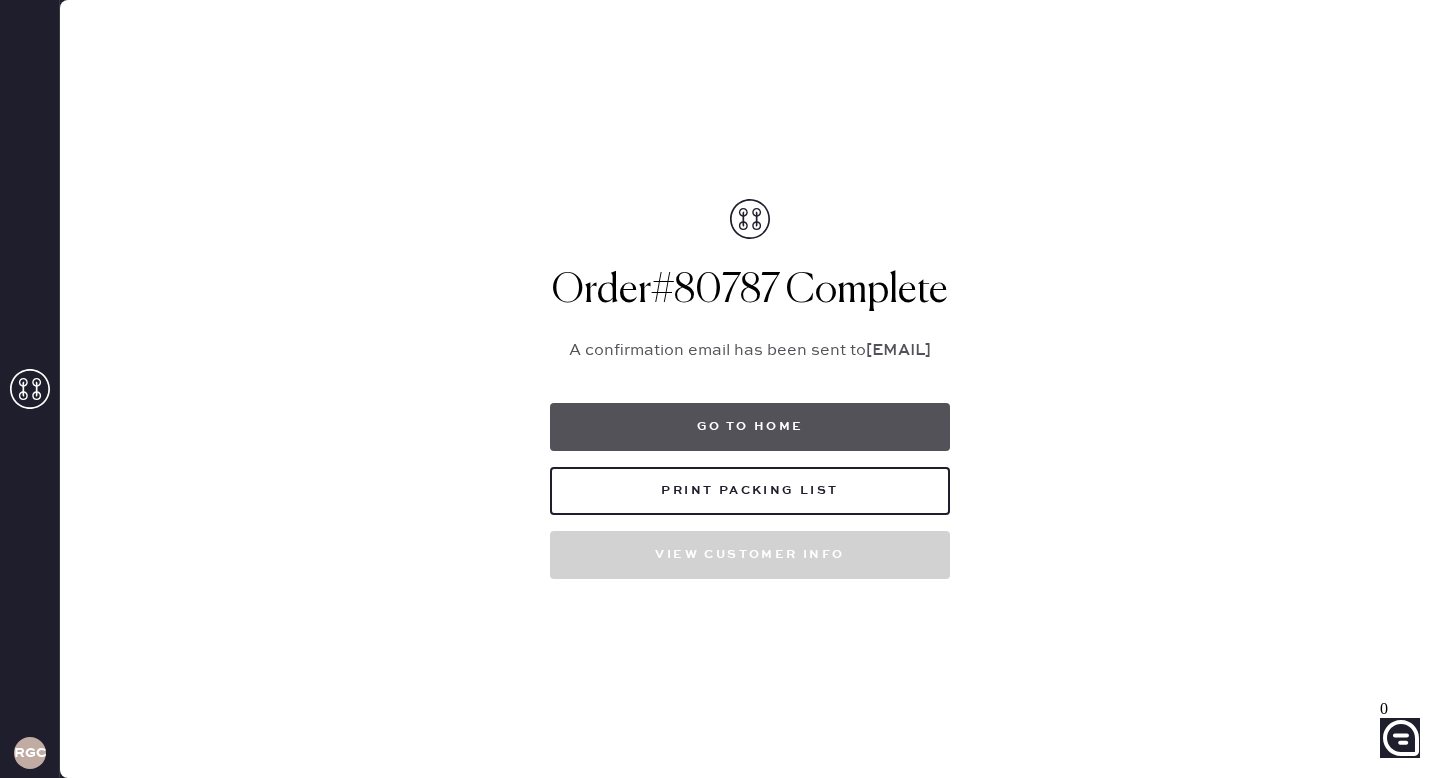 click on "Go to home" at bounding box center [750, 427] 